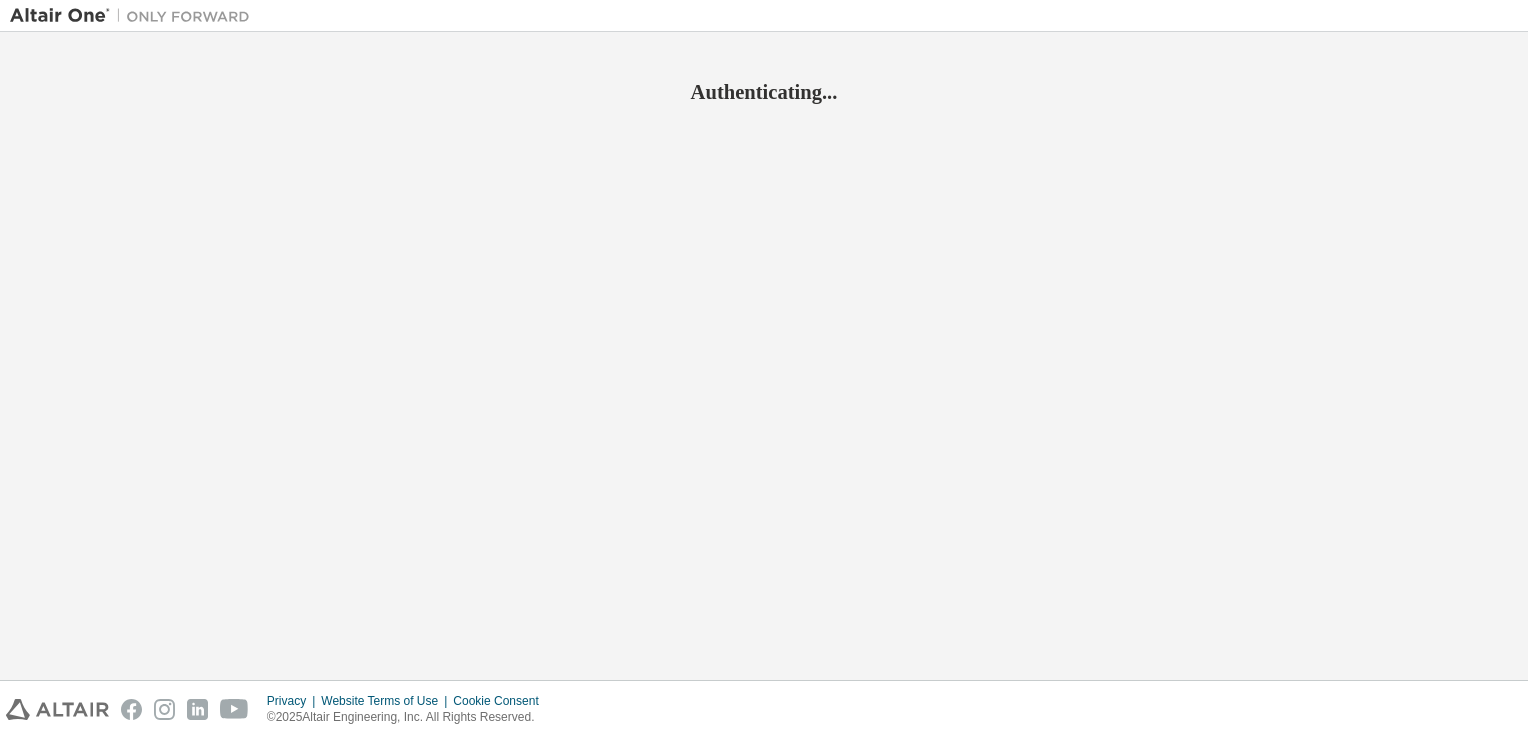 scroll, scrollTop: 0, scrollLeft: 0, axis: both 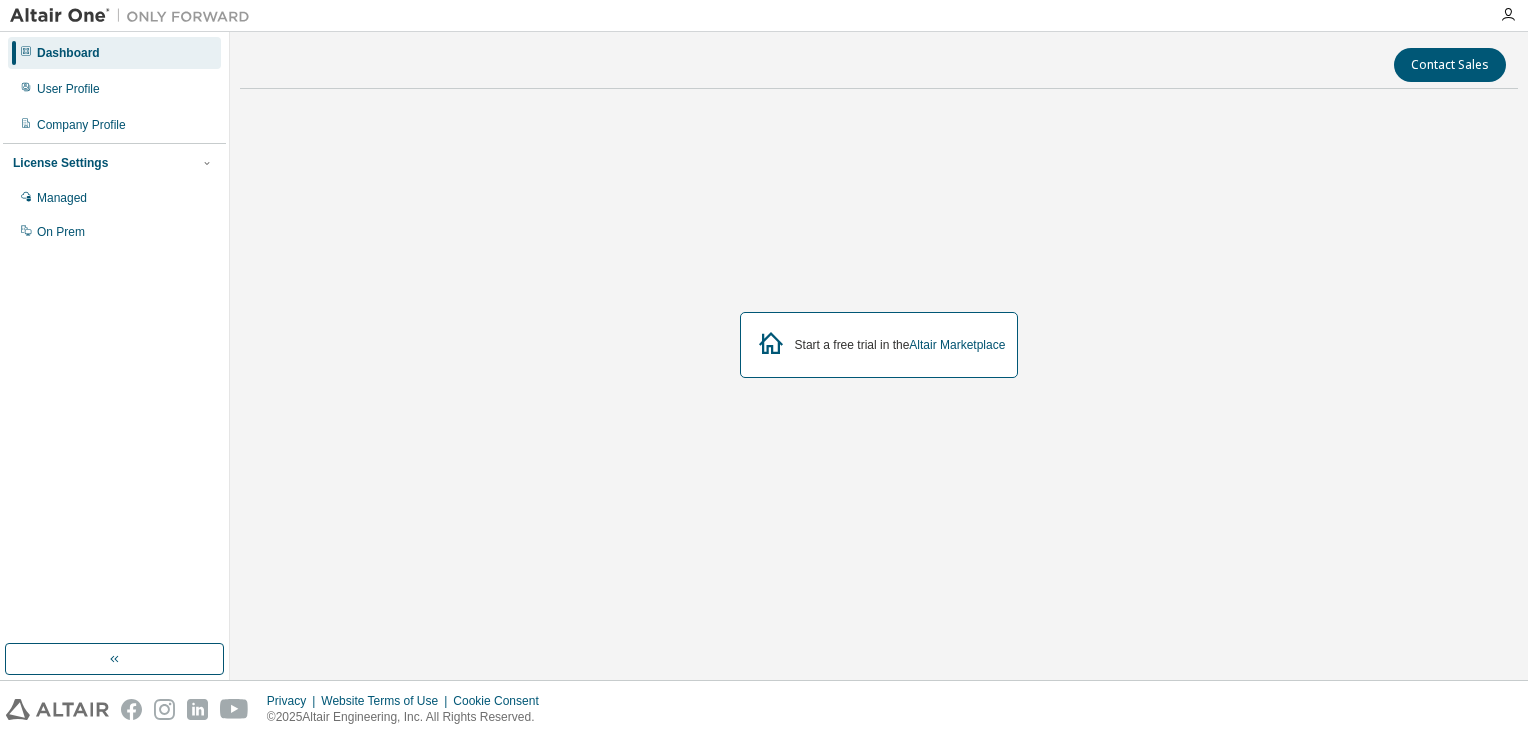 click on "Start a free trial in the  Altair Marketplace" at bounding box center [879, 345] 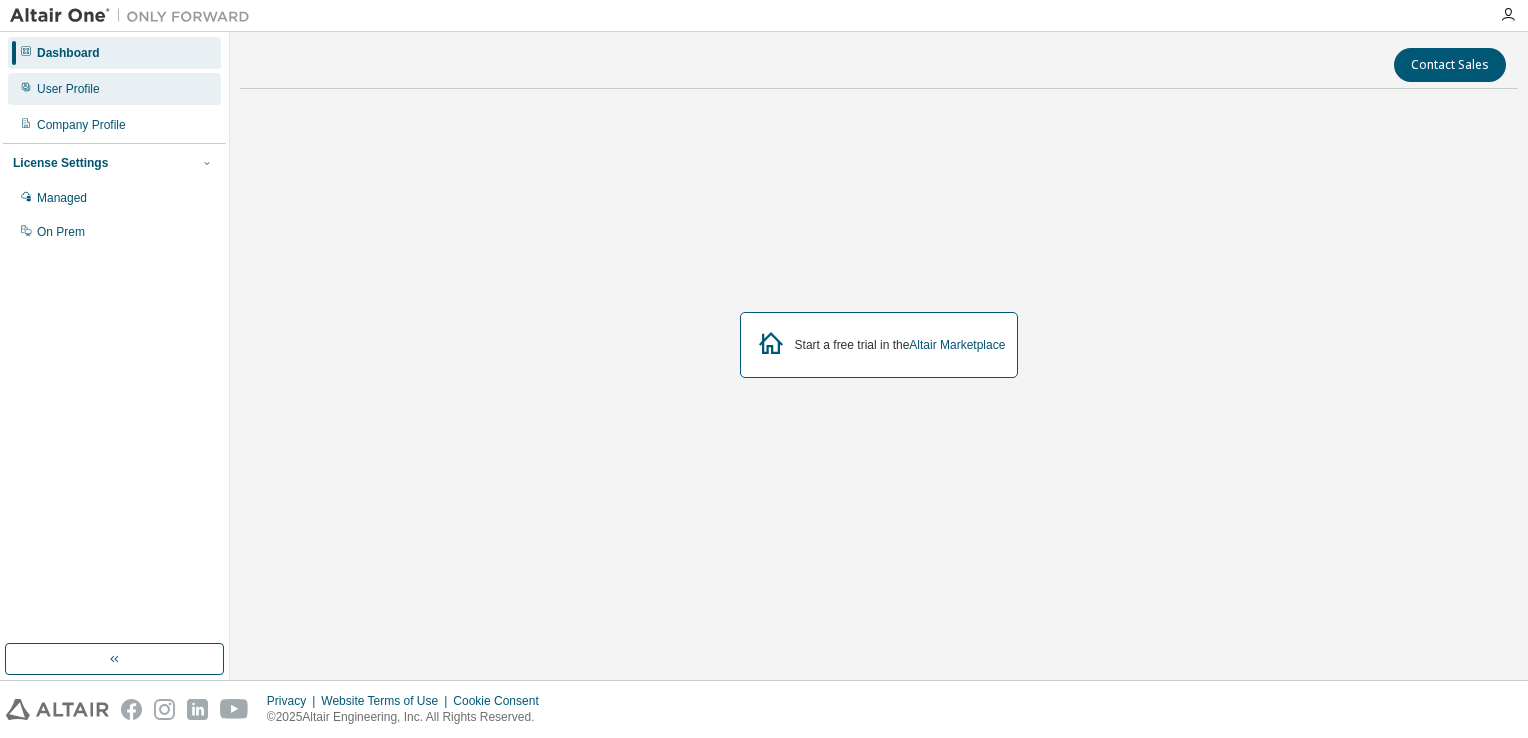 click on "User Profile" at bounding box center [114, 89] 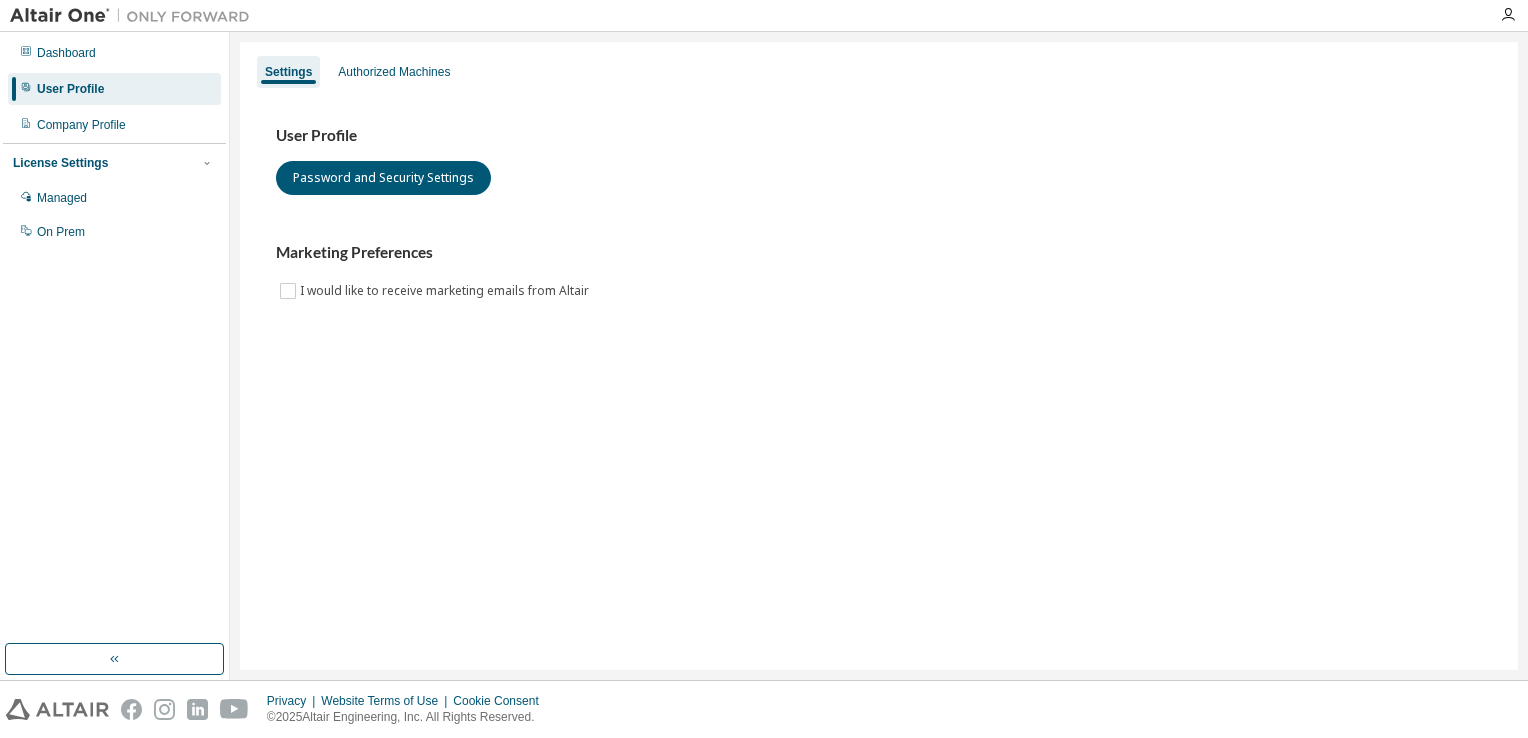 click on "Settings Authorized Machines User Profile Password and Security Settings Marketing Preferences I would like to receive marketing emails from Altair" at bounding box center [879, 356] 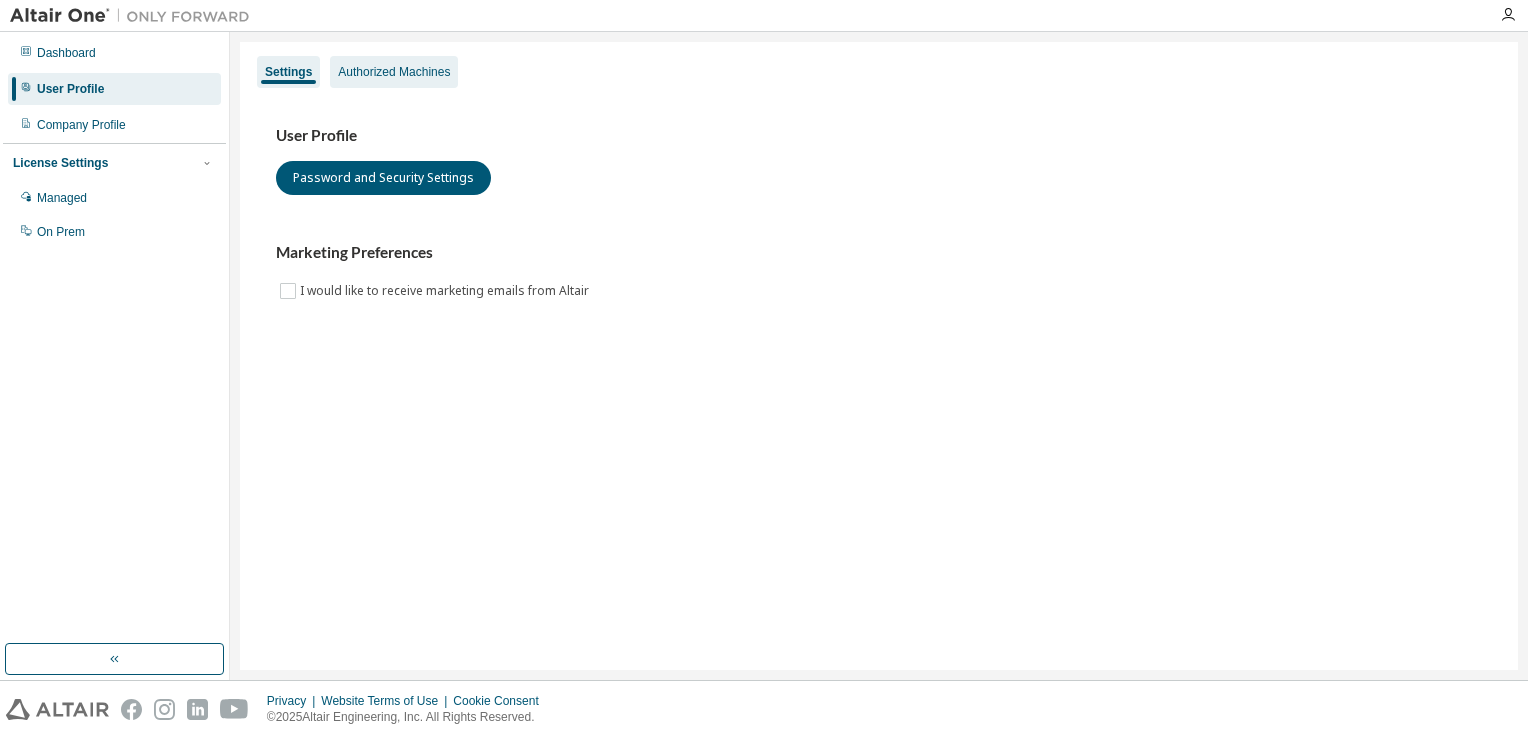 click on "Authorized Machines" at bounding box center [394, 72] 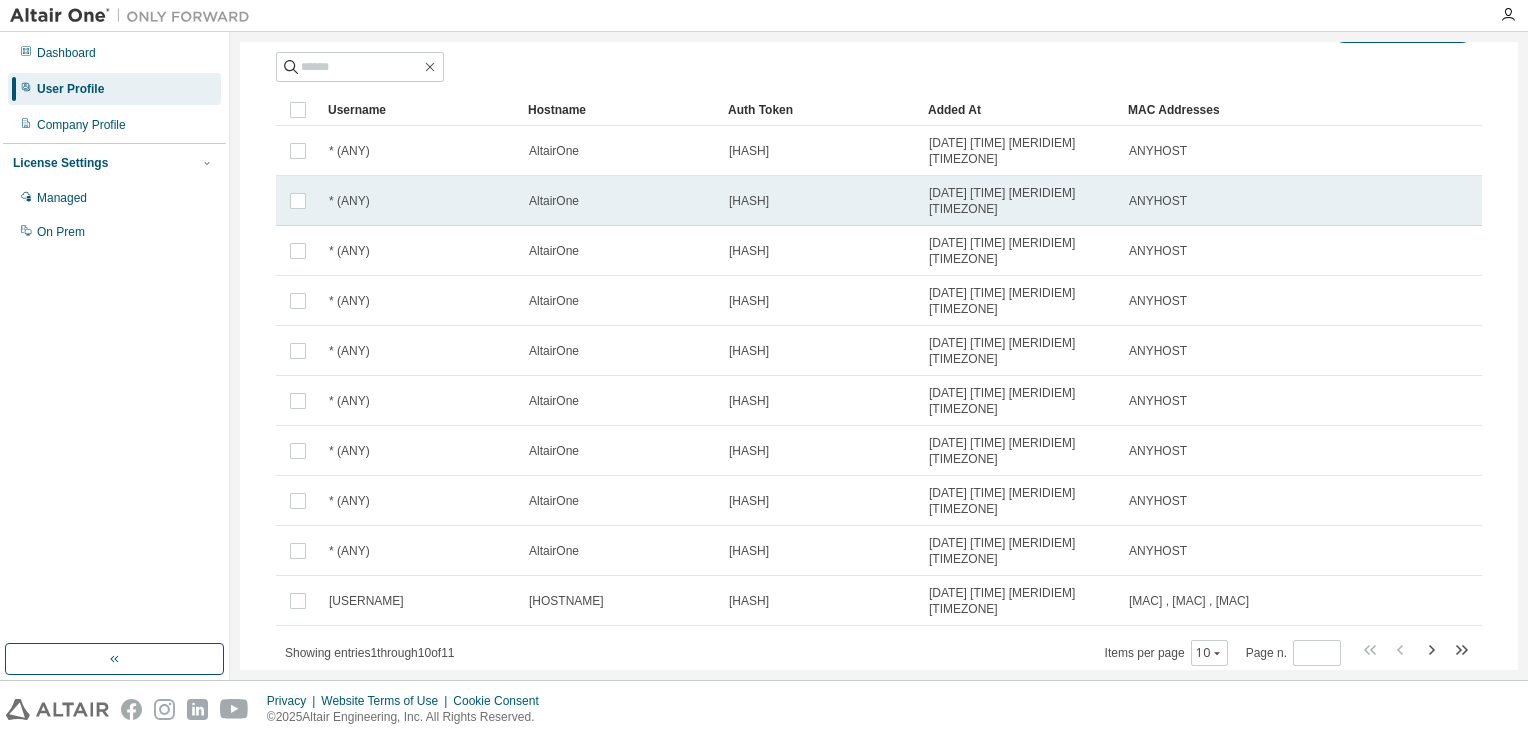 scroll, scrollTop: 112, scrollLeft: 0, axis: vertical 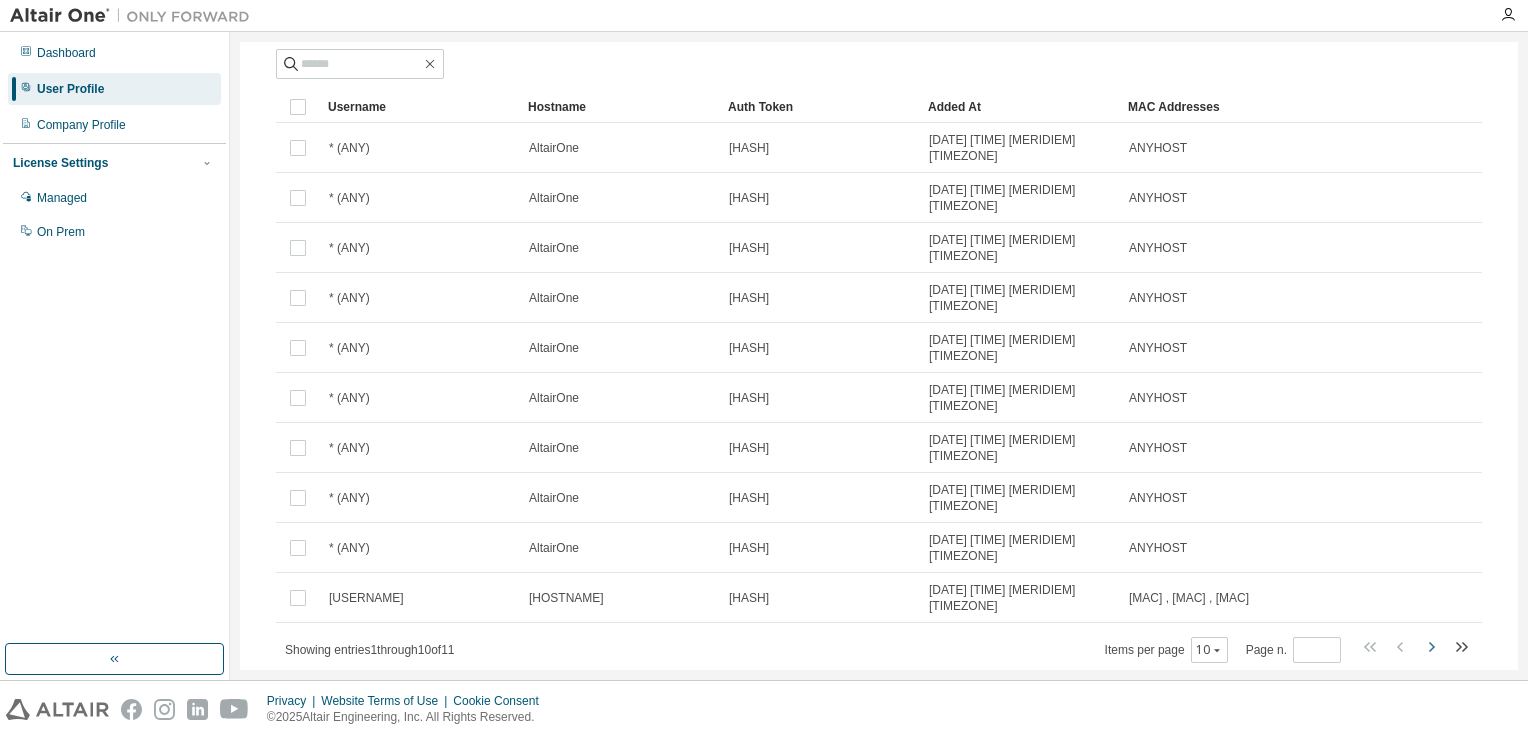 click 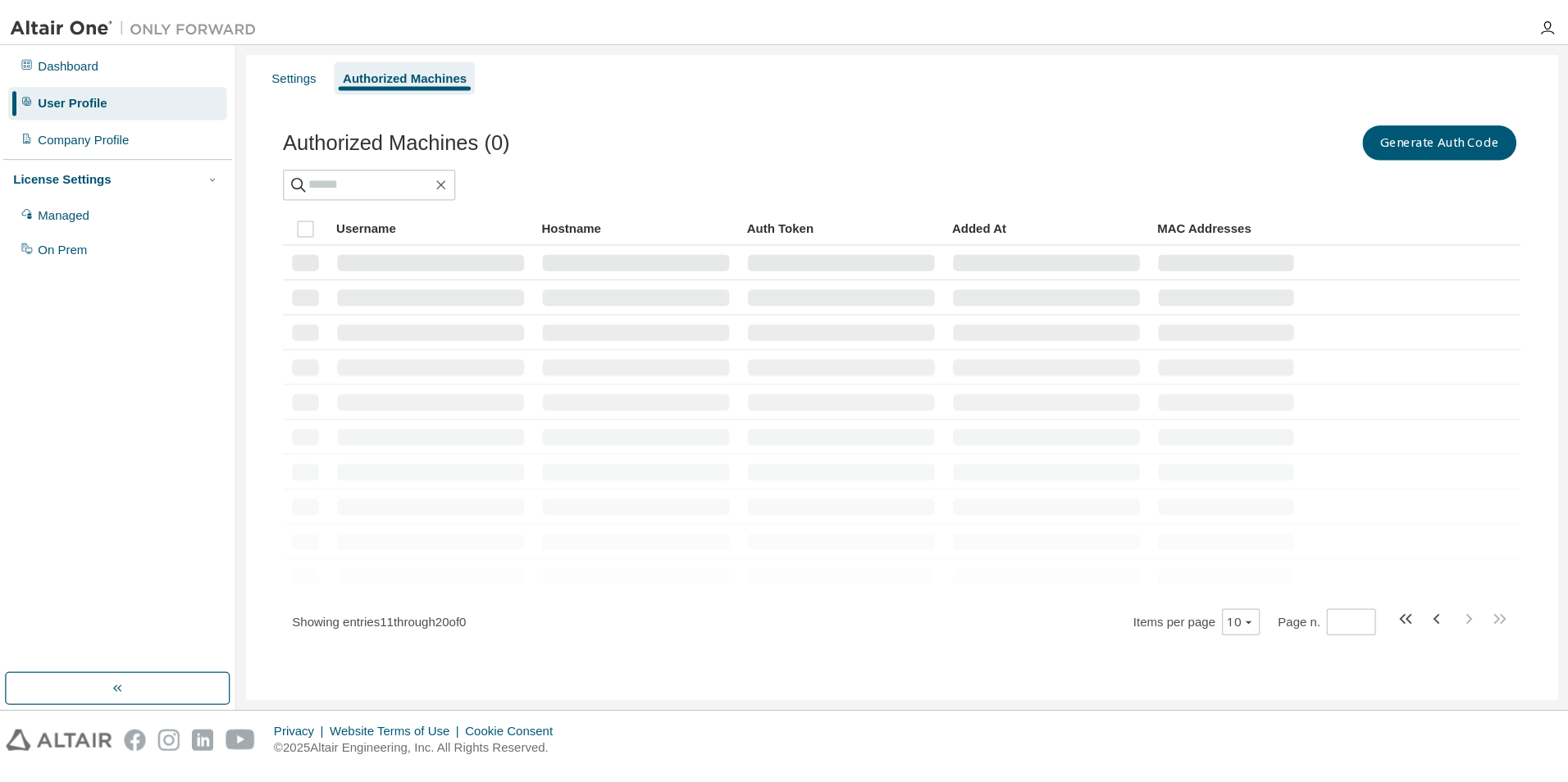 scroll, scrollTop: 0, scrollLeft: 0, axis: both 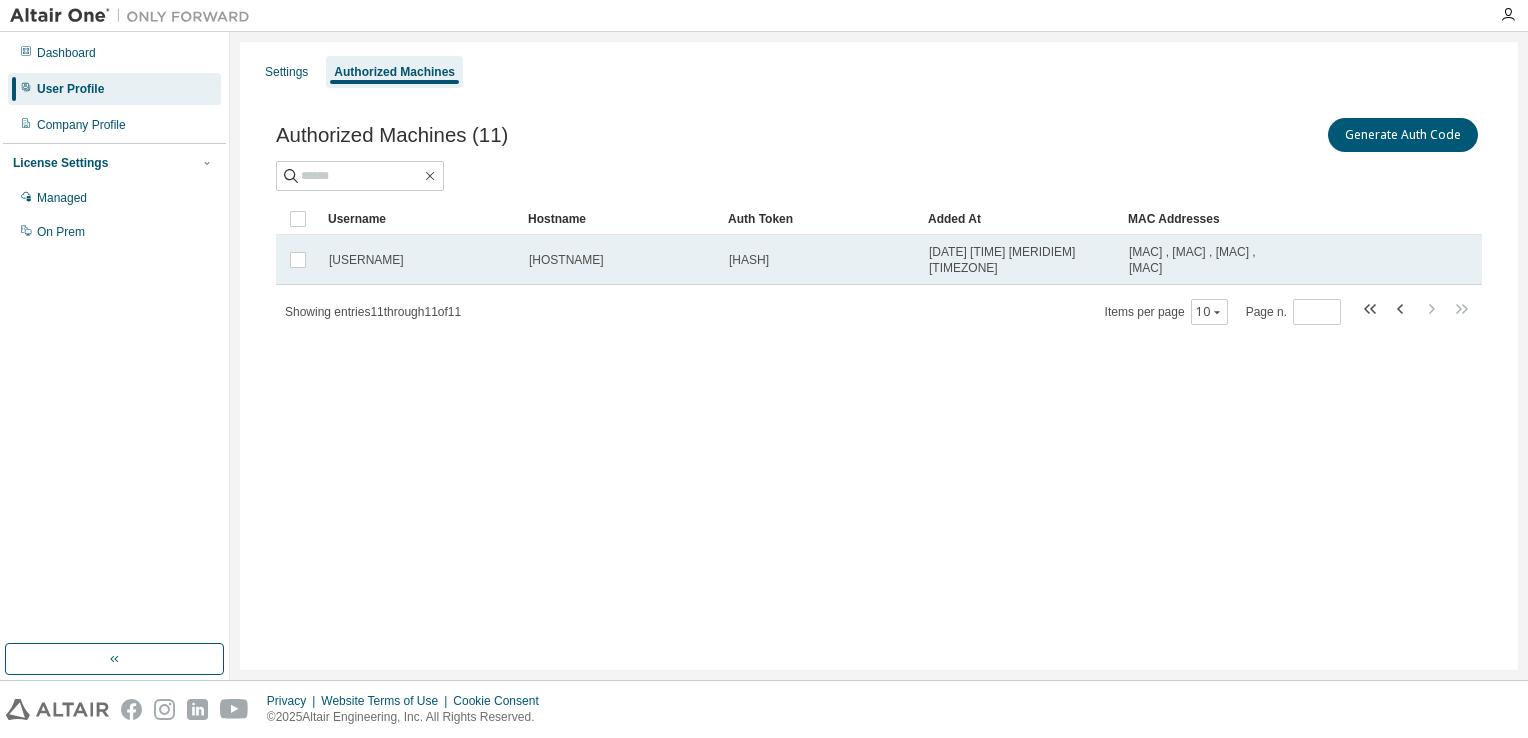 click on "[DATE] [TIME] [MERIDIEM] [TIMEZONE]" at bounding box center [1020, 260] 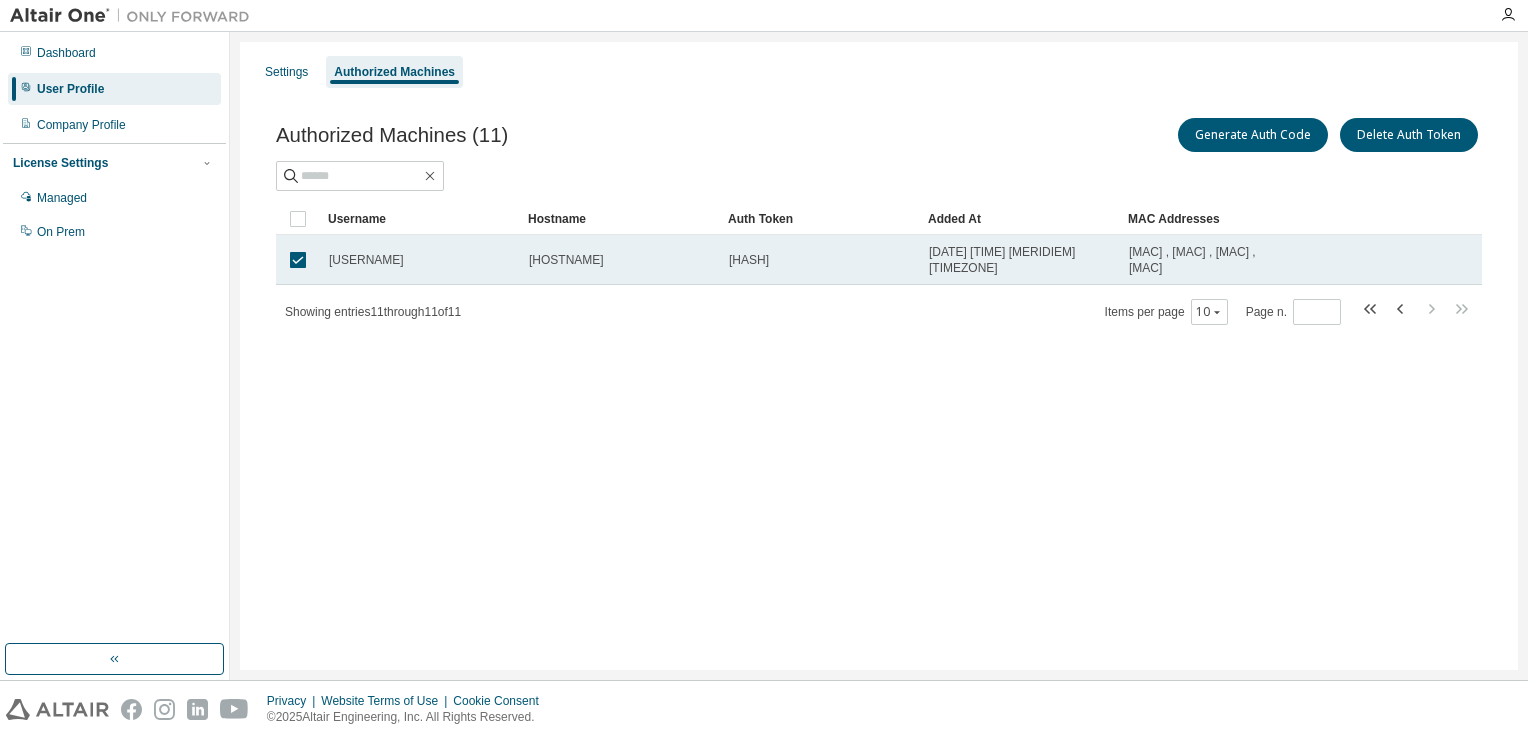 click on "[DATE] [TIME] [MERIDIEM] [TIMEZONE]" at bounding box center [1020, 260] 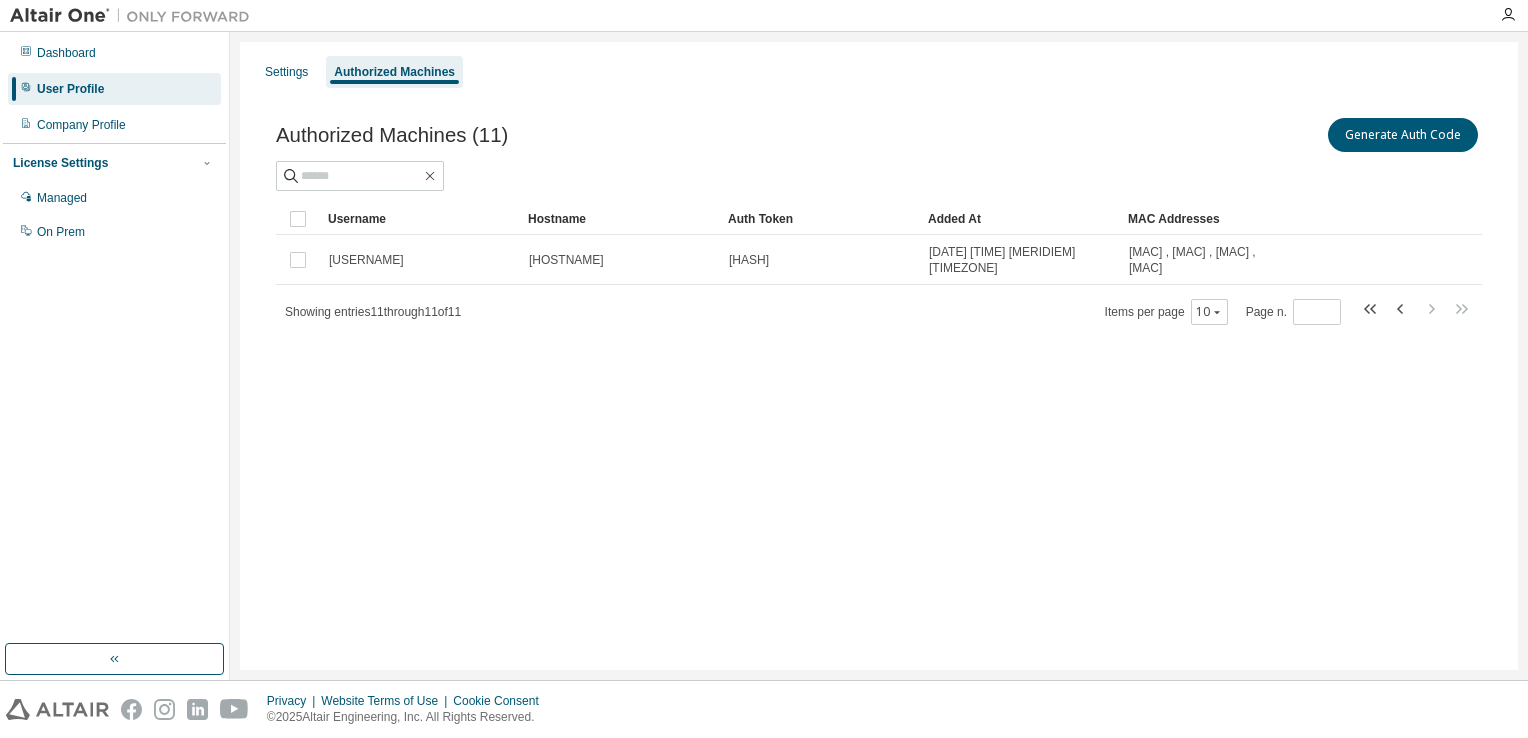 click on "Settings Authorized Machines" at bounding box center (879, 72) 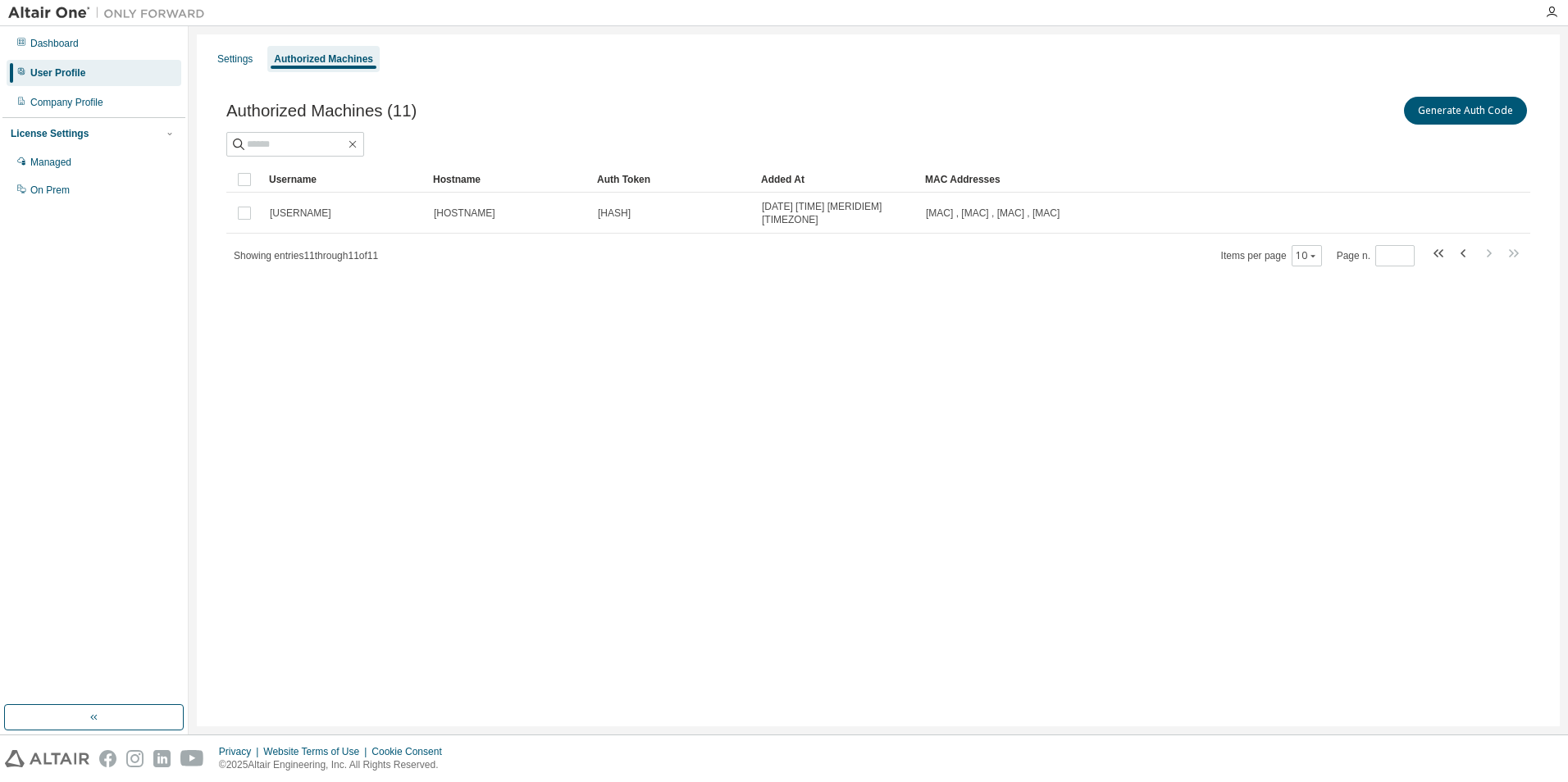 click on "Settings Authorized Machines Authorized Machines (11) Generate Auth Code Clear Load Save Save As Field Operator Value Select filter Select operand Add criteria Search Username Hostname Auth Token Added At MAC Addresses arturo.rodriguez LT-0053 b007...83af 2025-08-07 09:57:17 AM UTC 00:15:5D:A0:01:00 , 38:00:25:4E:8F:AE , 38:00:25:4E:8F:B2 , 48:2A:E3:3E:F7:B4 Showing entries  11  through  11  of  11 Items per page 10 Page n. *" at bounding box center [878, 380] 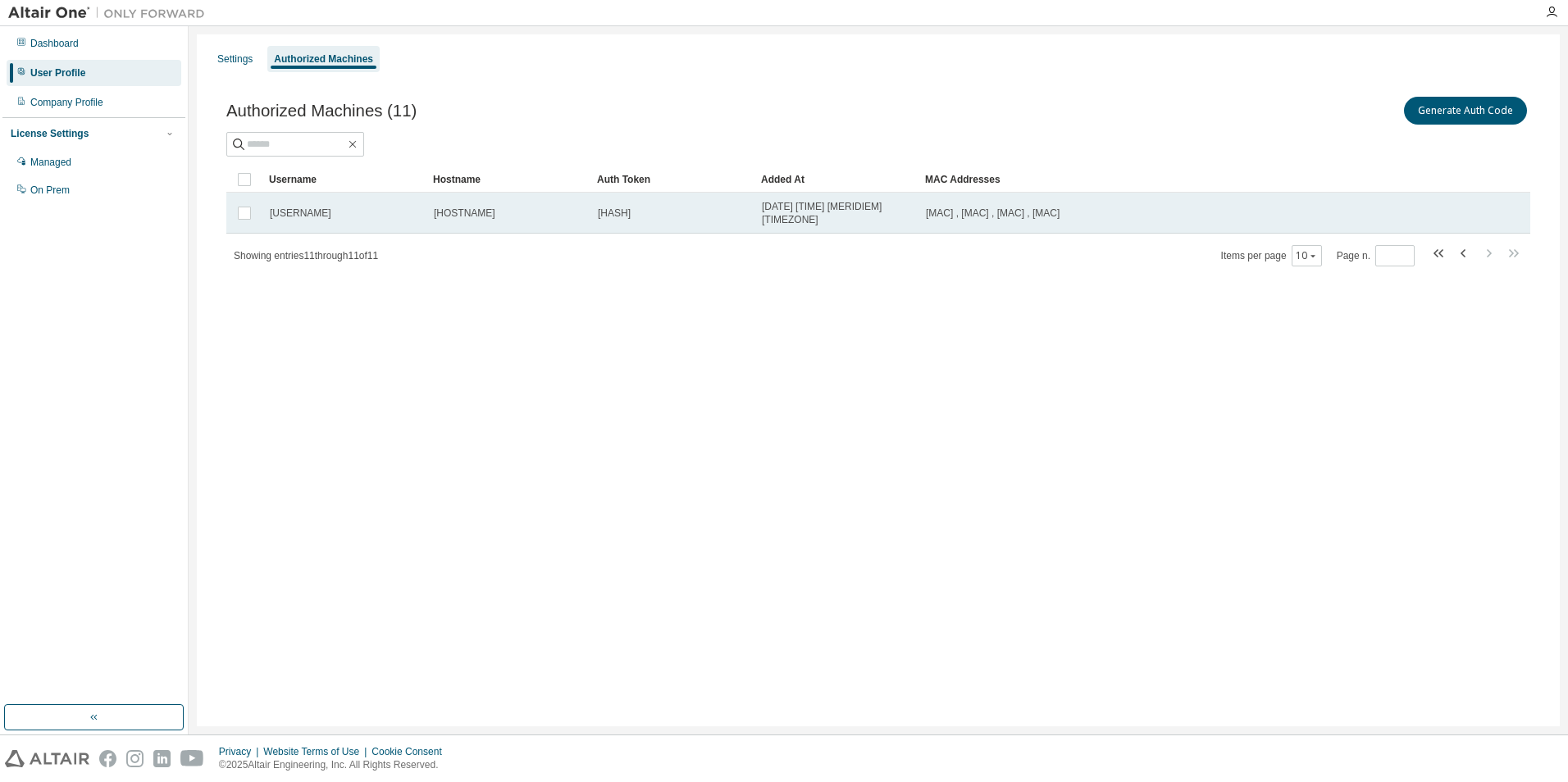 click on "[HASH]" at bounding box center (672, 213) 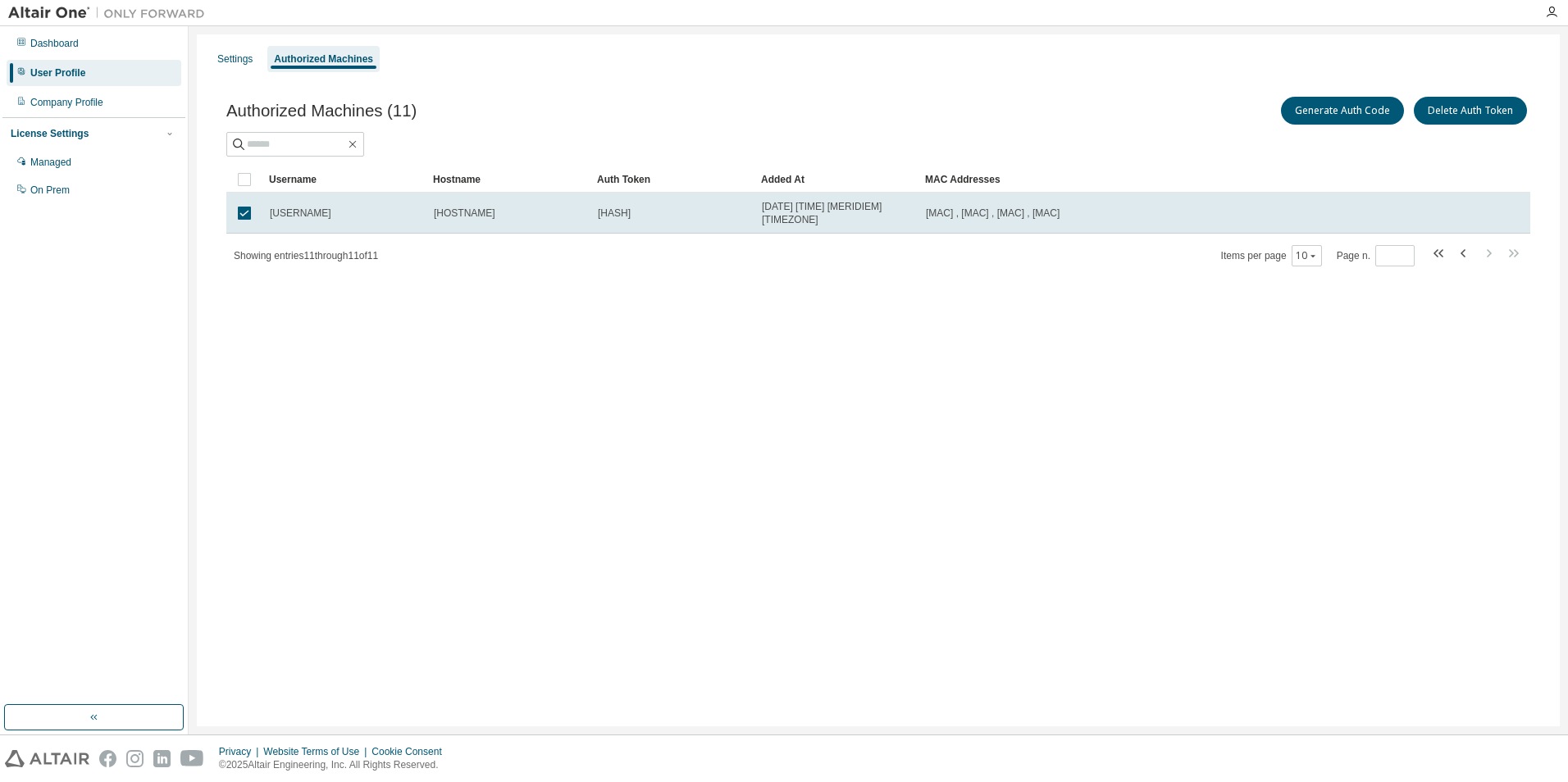 click on "Settings Authorized Machines Authorized Machines (11) Generate Auth Code Delete Auth Token Clear Load Save Save As Field Operator Value Select filter Select operand Add criteria Search Username Hostname Auth Token Added At MAC Addresses arturo.rodriguez LT-0053 b007...83af 2025-08-07 09:57:17 AM UTC 00:15:5D:A0:01:00 , 38:00:25:4E:8F:AE , 38:00:25:4E:8F:B2 , 48:2A:E3:3E:F7:B4 Showing entries  11  through  11  of  11 Items per page 10 Page n. *" at bounding box center (878, 380) 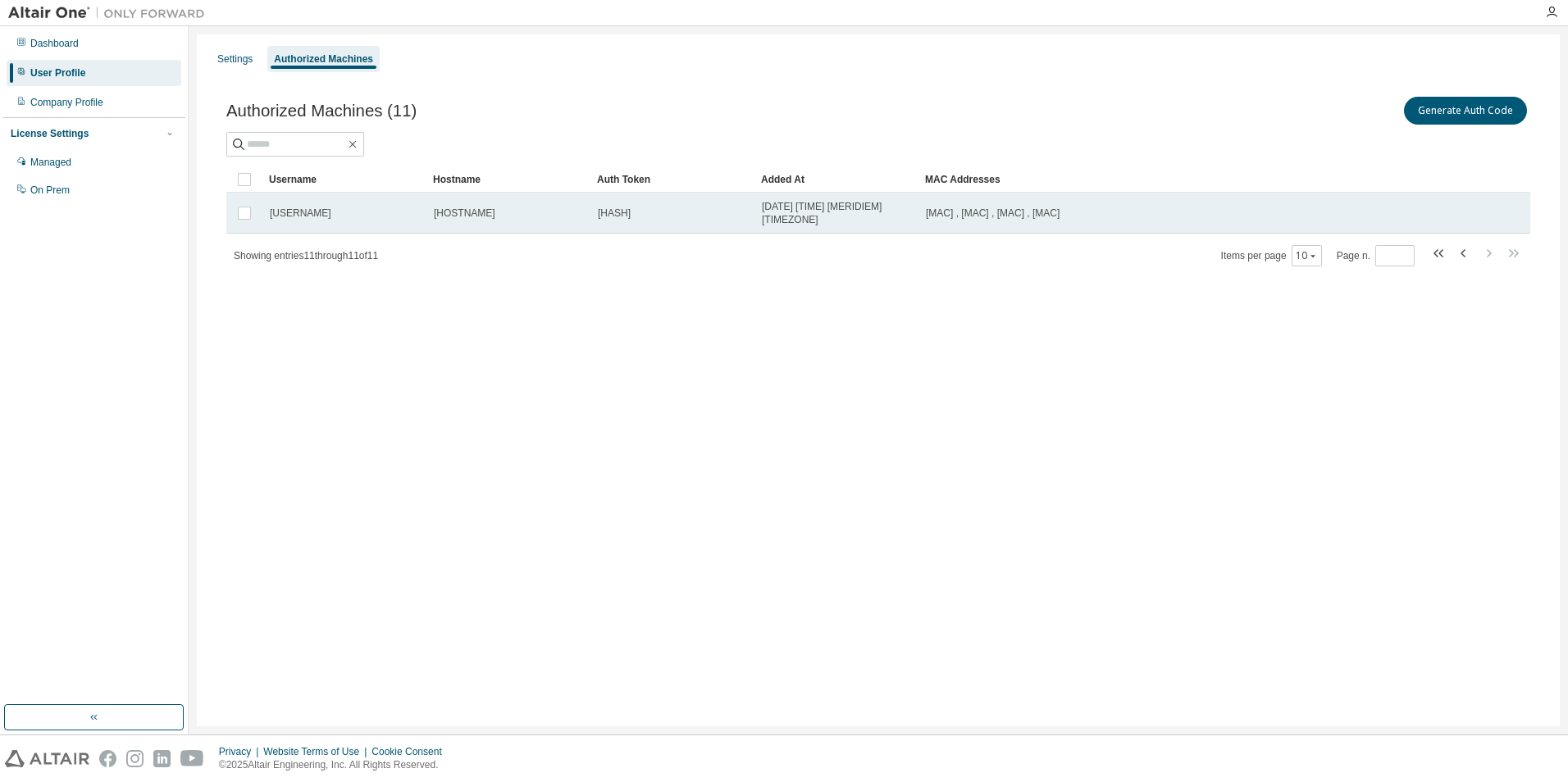 click on "[HASH]" at bounding box center [614, 213] 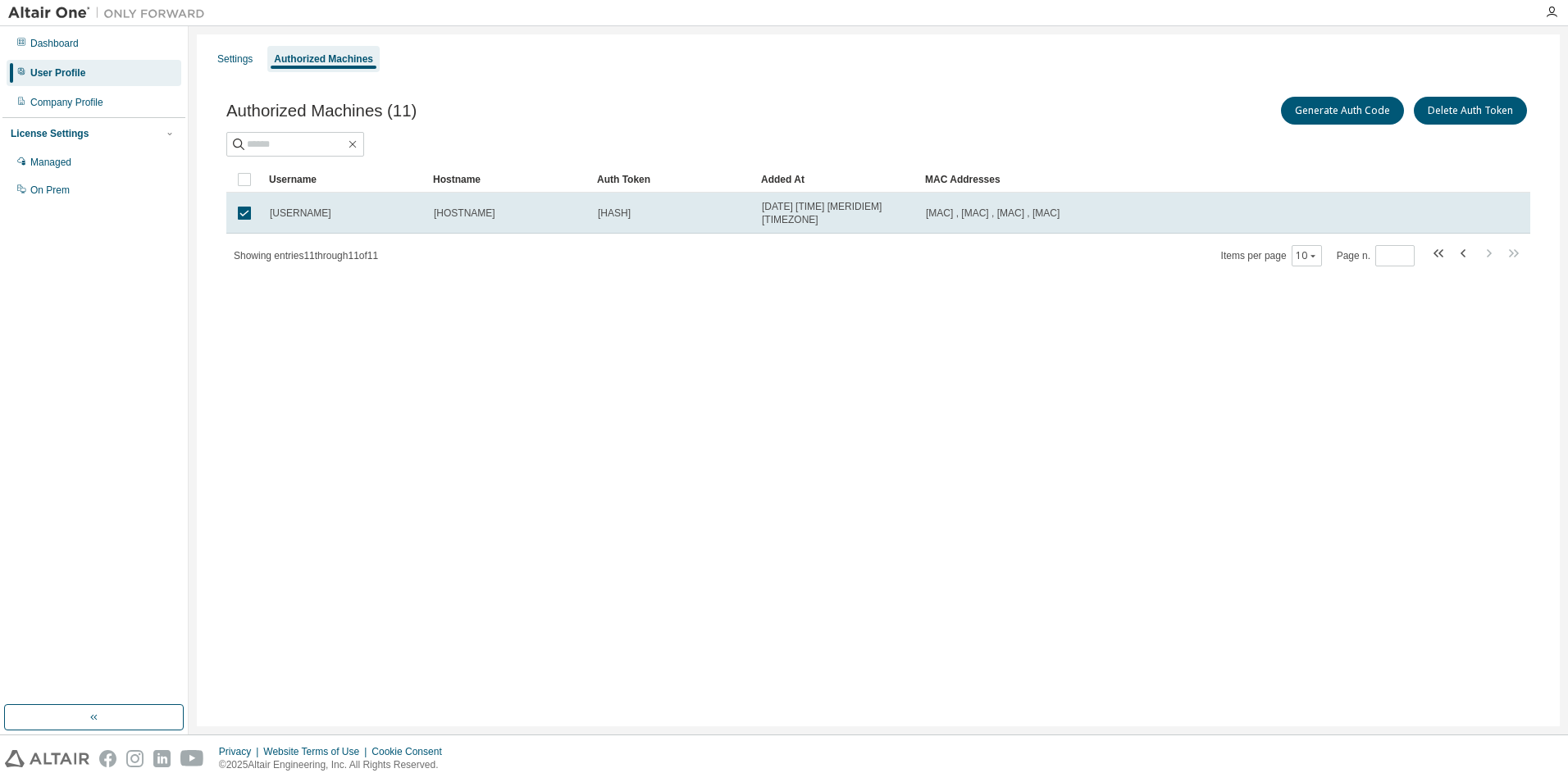 click on "[HASH]" at bounding box center (614, 213) 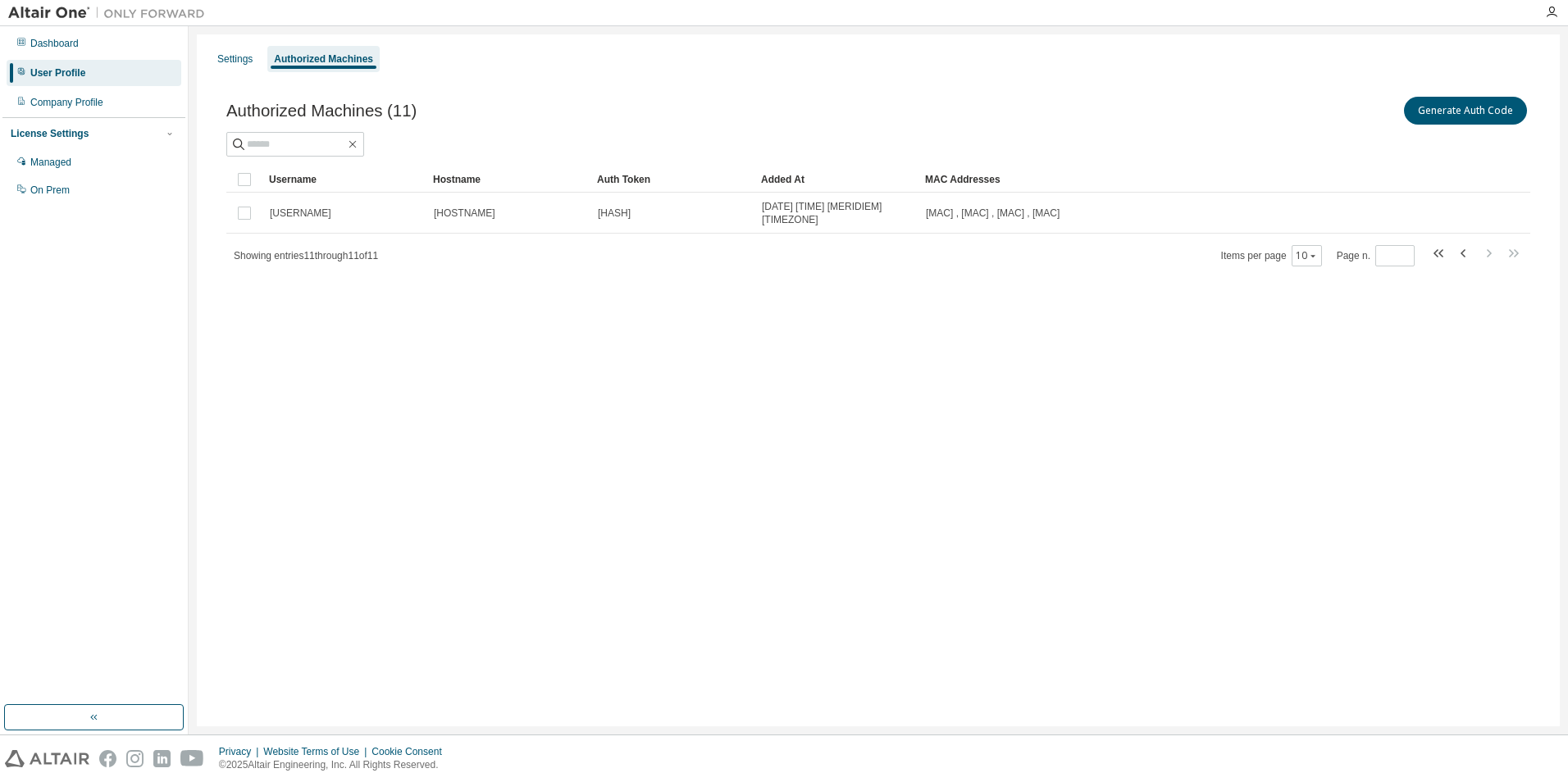click on "Settings Authorized Machines Authorized Machines (11) Generate Auth Code Clear Load Save Save As Field Operator Value Select filter Select operand Add criteria Search Username Hostname Auth Token Added At MAC Addresses arturo.rodriguez LT-0053 b007...83af 2025-08-07 09:57:17 AM UTC 00:15:5D:A0:01:00 , 38:00:25:4E:8F:AE , 38:00:25:4E:8F:B2 , 48:2A:E3:3E:F7:B4 Showing entries  11  through  11  of  11 Items per page 10 Page n. *" at bounding box center [878, 380] 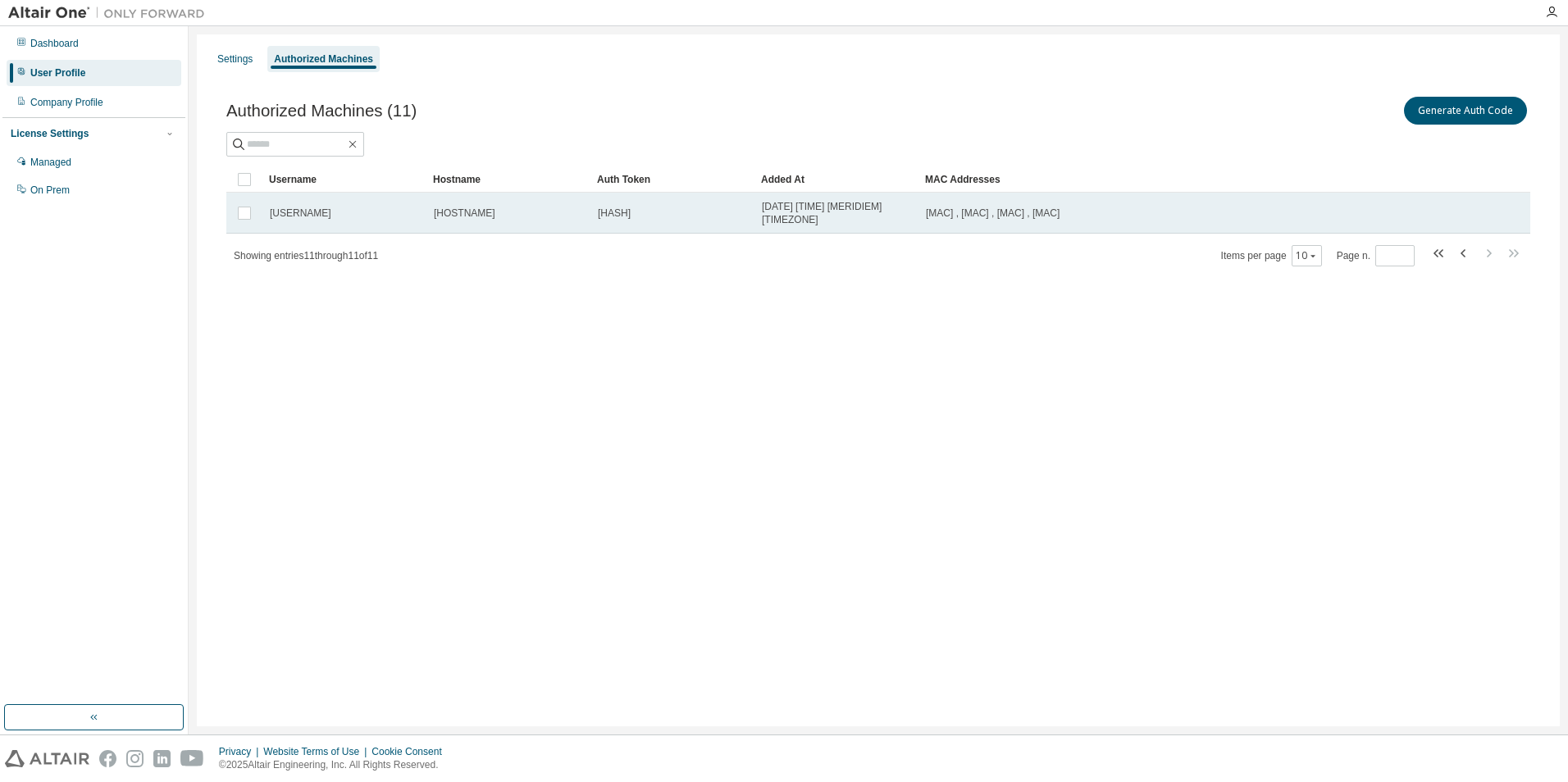click on "[DATE] [TIME] [MERIDIEM] [TIMEZONE]" at bounding box center [836, 213] 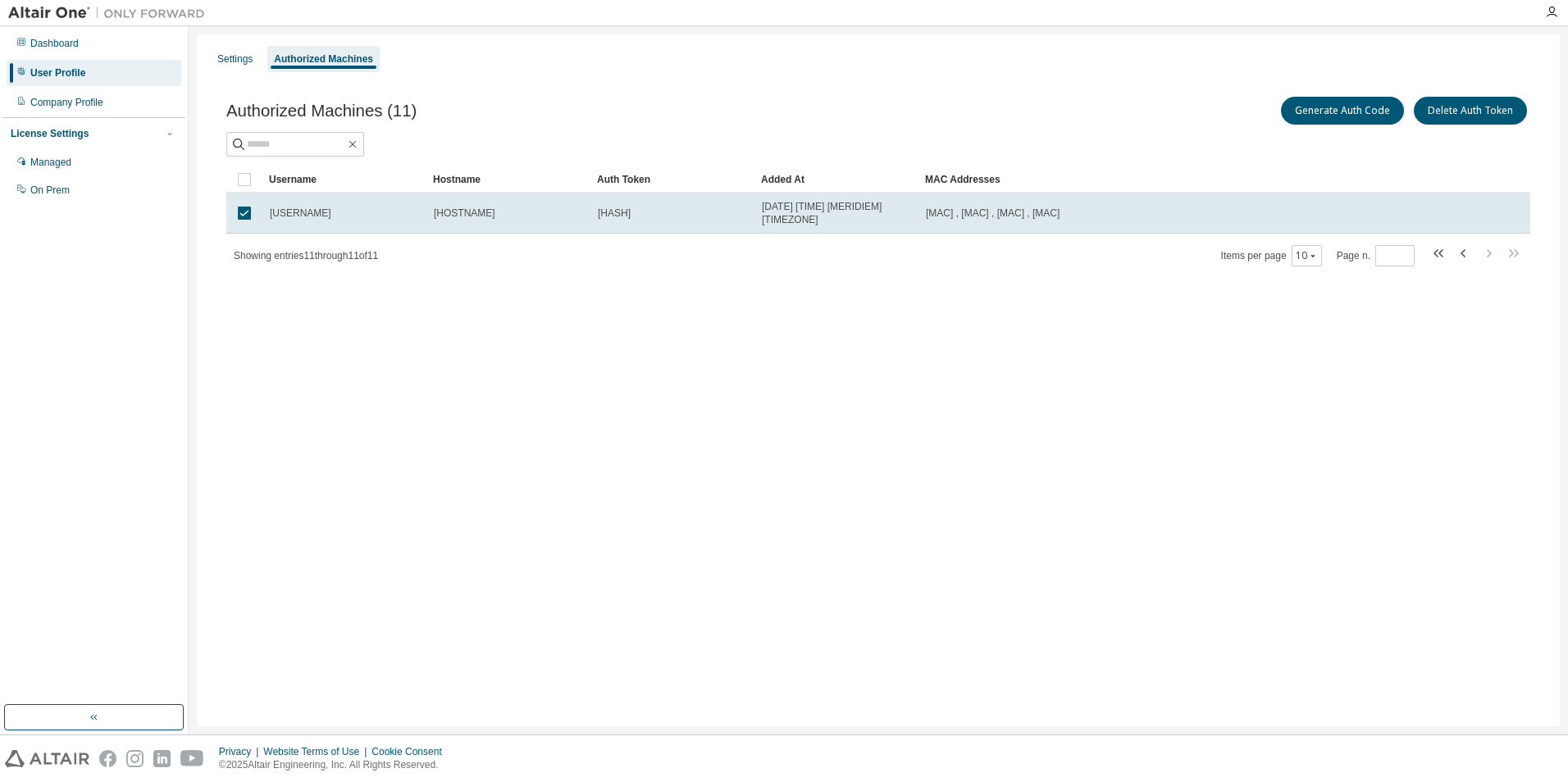 click on "[DATE] [TIME] [MERIDIEM] [TIMEZONE]" at bounding box center (836, 213) 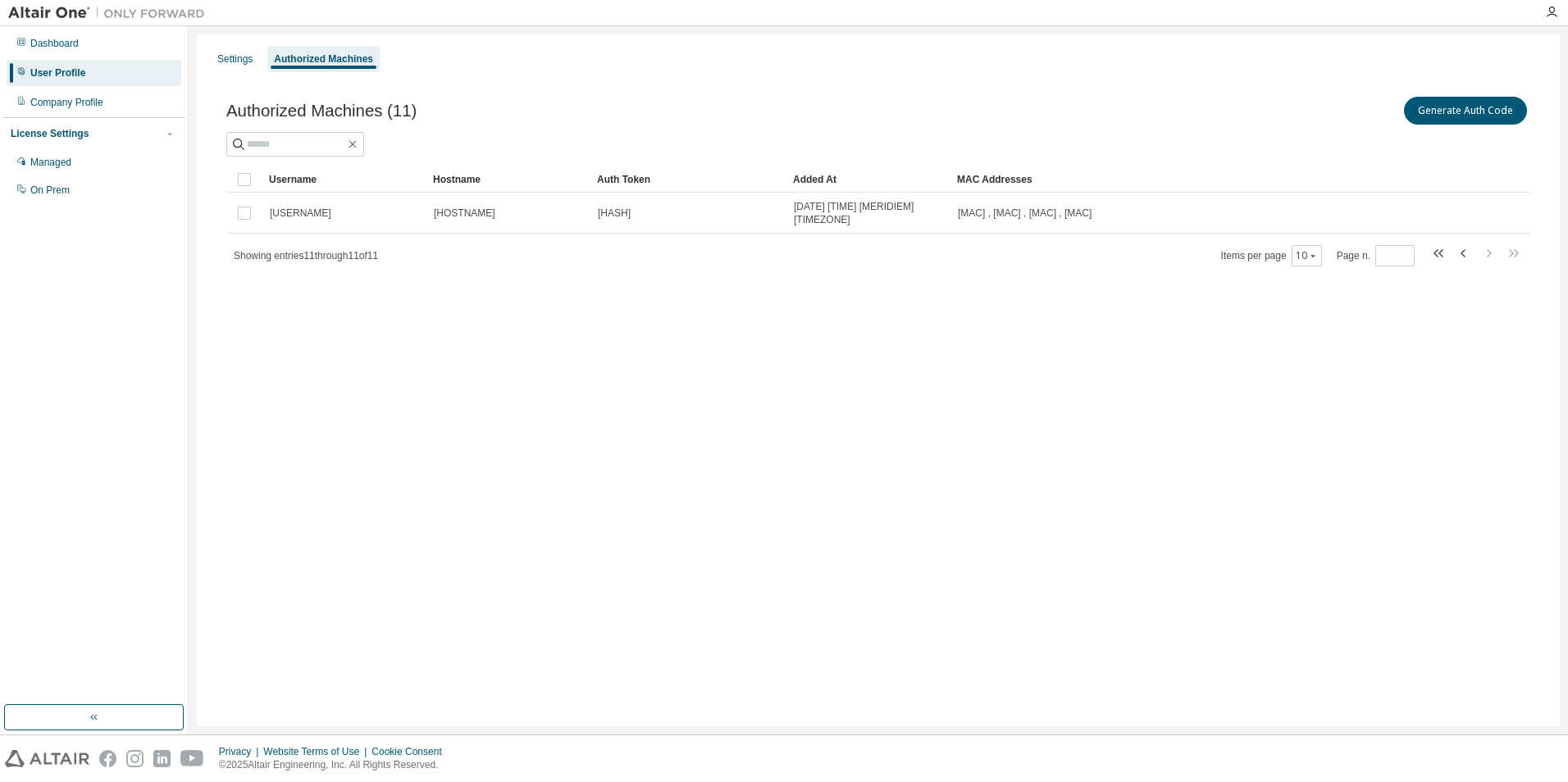 drag, startPoint x: 756, startPoint y: 180, endPoint x: 788, endPoint y: 182, distance: 32.062439 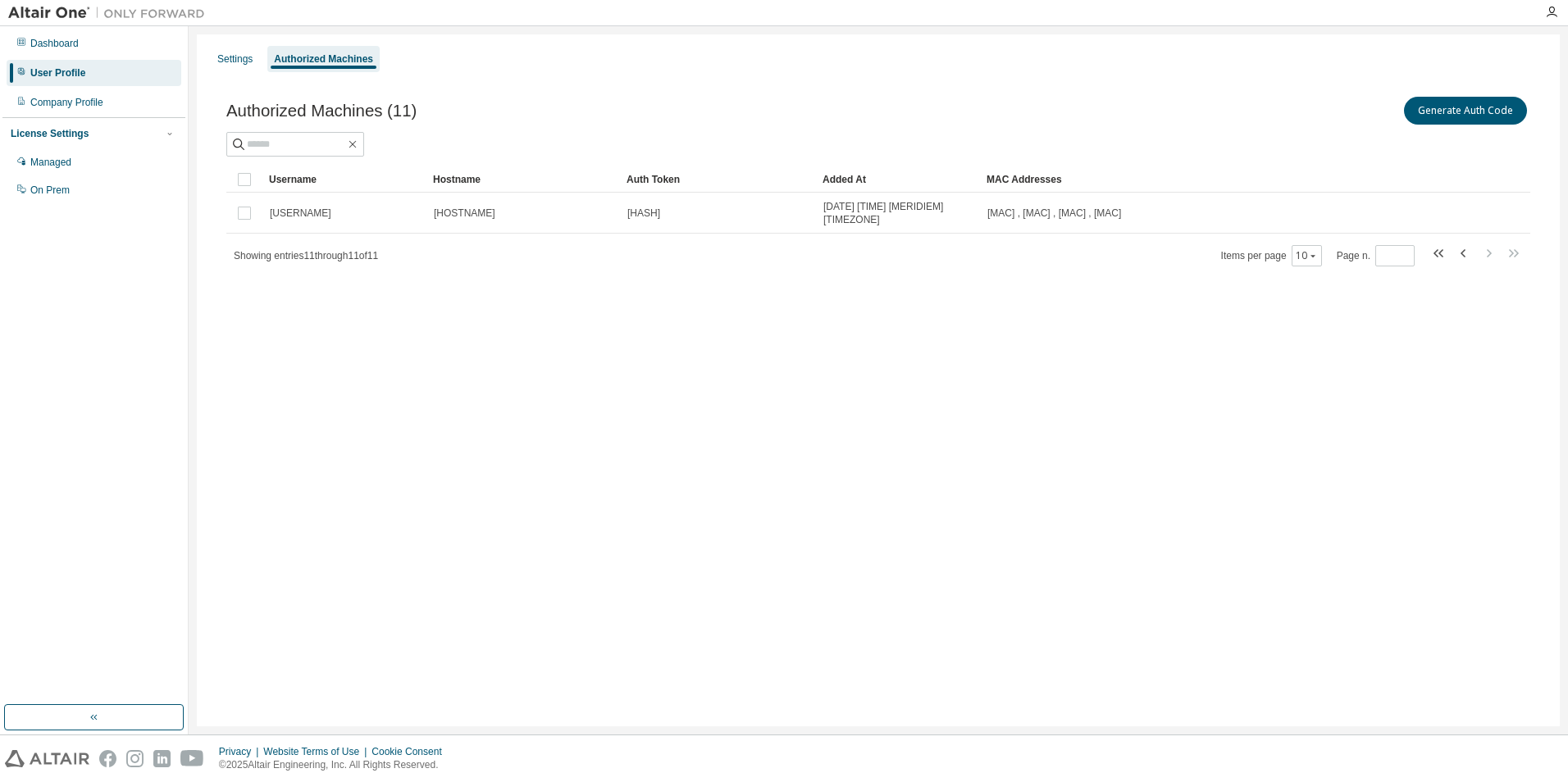 drag, startPoint x: 595, startPoint y: 177, endPoint x: 626, endPoint y: 199, distance: 38.01316 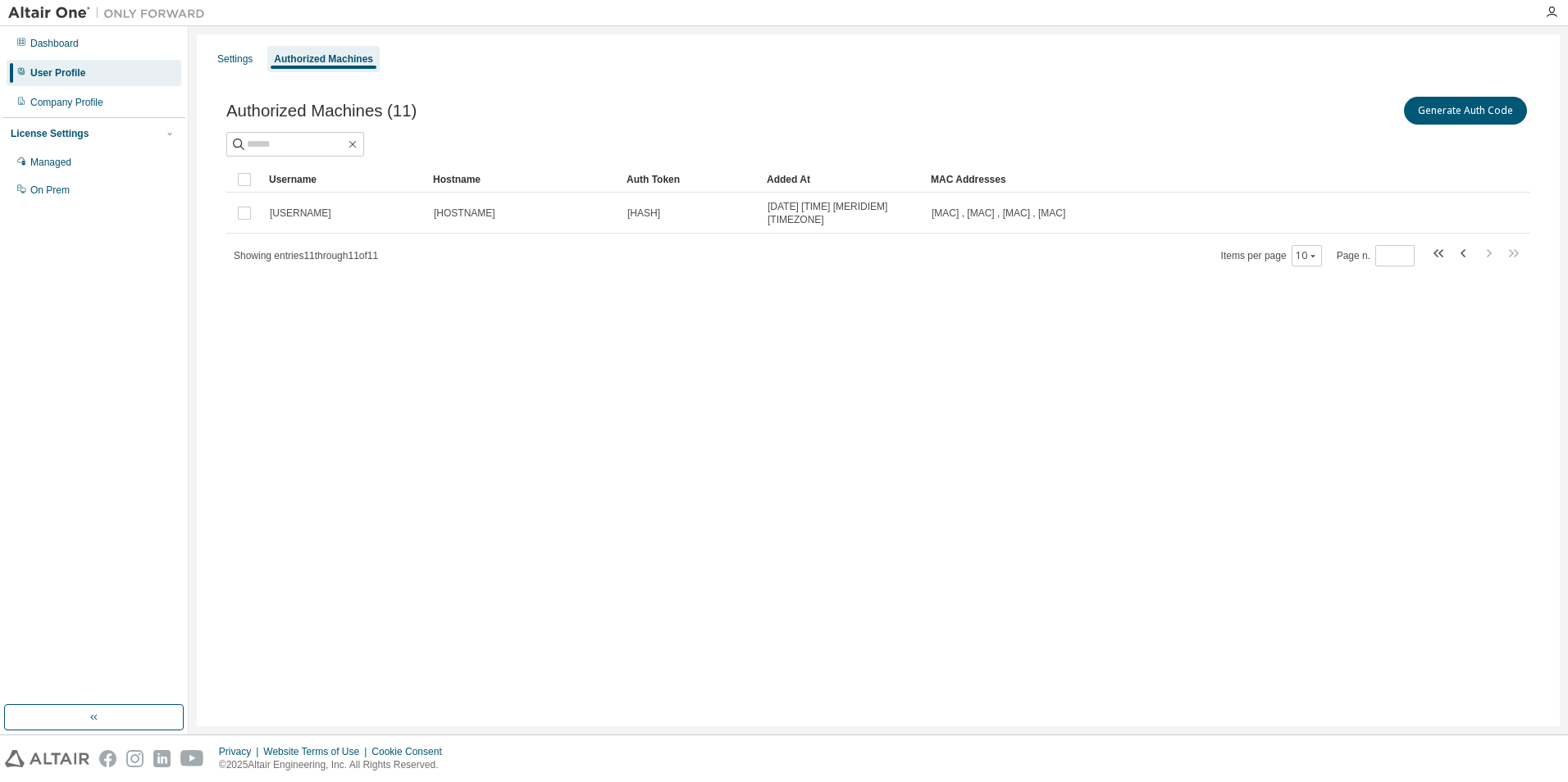 drag, startPoint x: 814, startPoint y: 175, endPoint x: 759, endPoint y: 173, distance: 55.03635 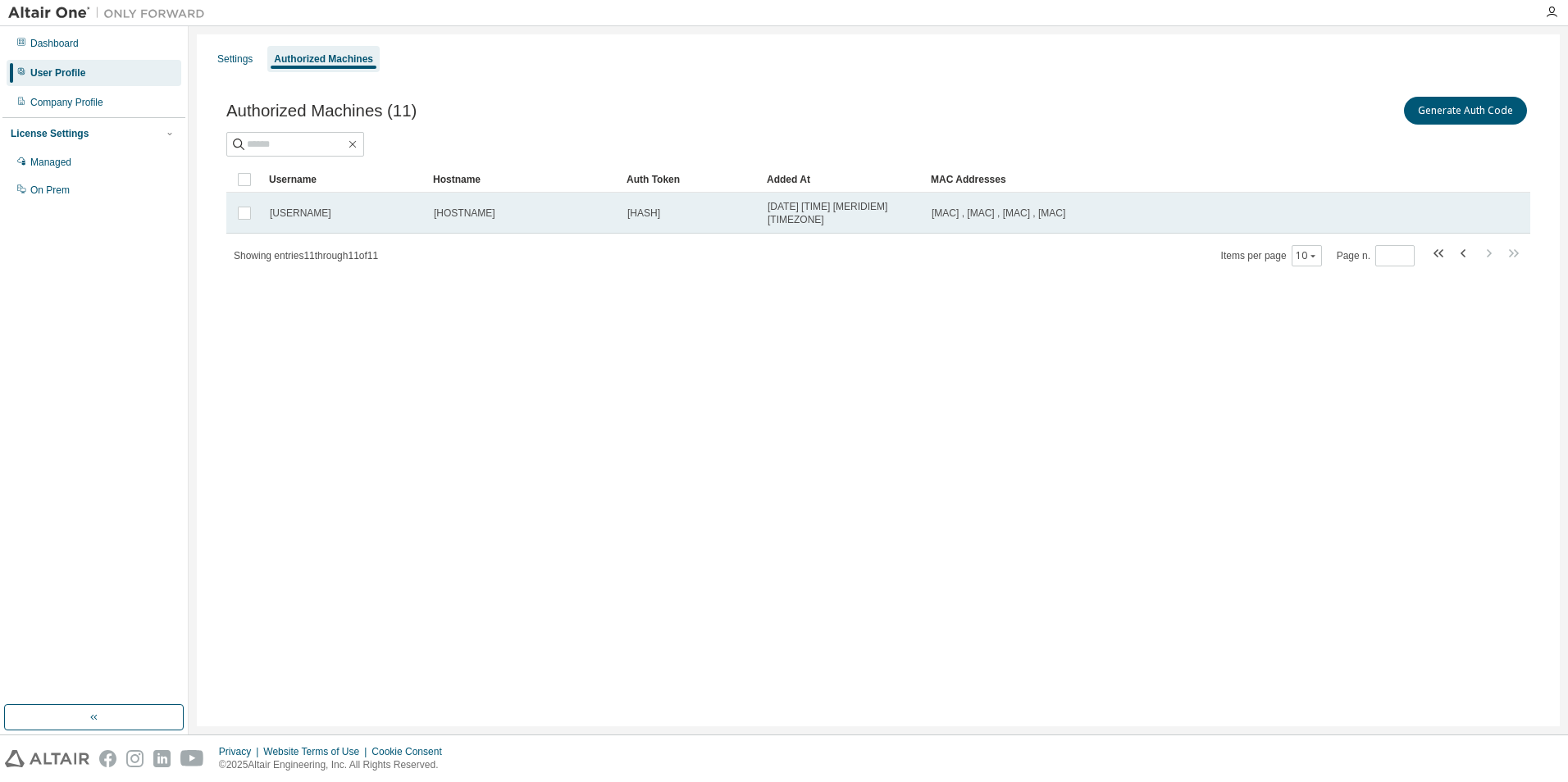 drag, startPoint x: 668, startPoint y: 212, endPoint x: 760, endPoint y: 206, distance: 92.19544 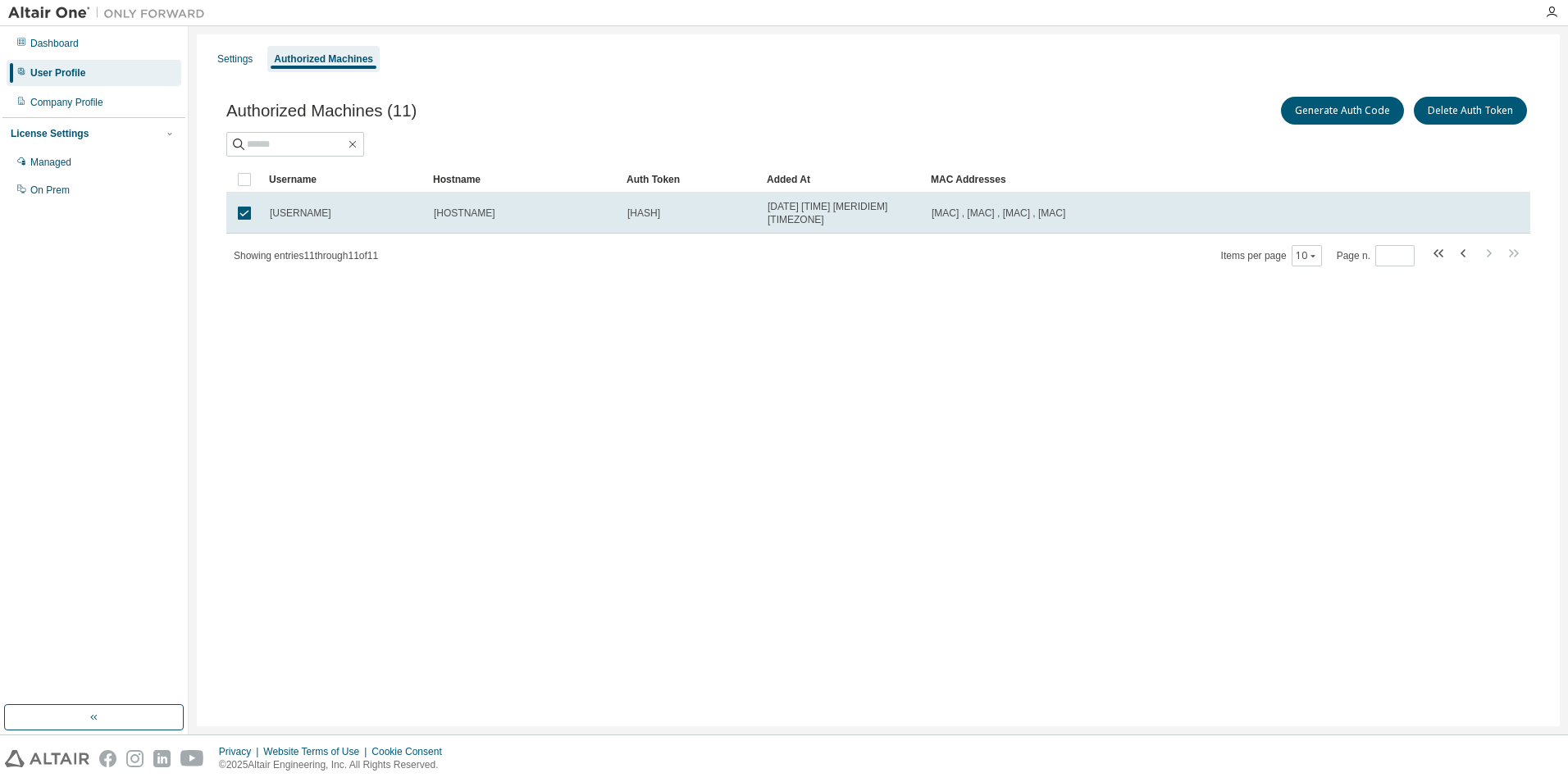 click on "Settings Authorized Machines Authorized Machines (11) Generate Auth Code Delete Auth Token Clear Load Save Save As Field Operator Value Select filter Select operand Add criteria Search Username Hostname Auth Token Added At MAC Addresses arturo.rodriguez LT-0053 b007...83af 2025-08-07 09:57:17 AM UTC 00:15:5D:A0:01:00 , 38:00:25:4E:8F:AE , 38:00:25:4E:8F:B2 , 48:2A:E3:3E:F7:B4 Showing entries  11  through  11  of  11 Items per page 10 Page n. *" at bounding box center [878, 380] 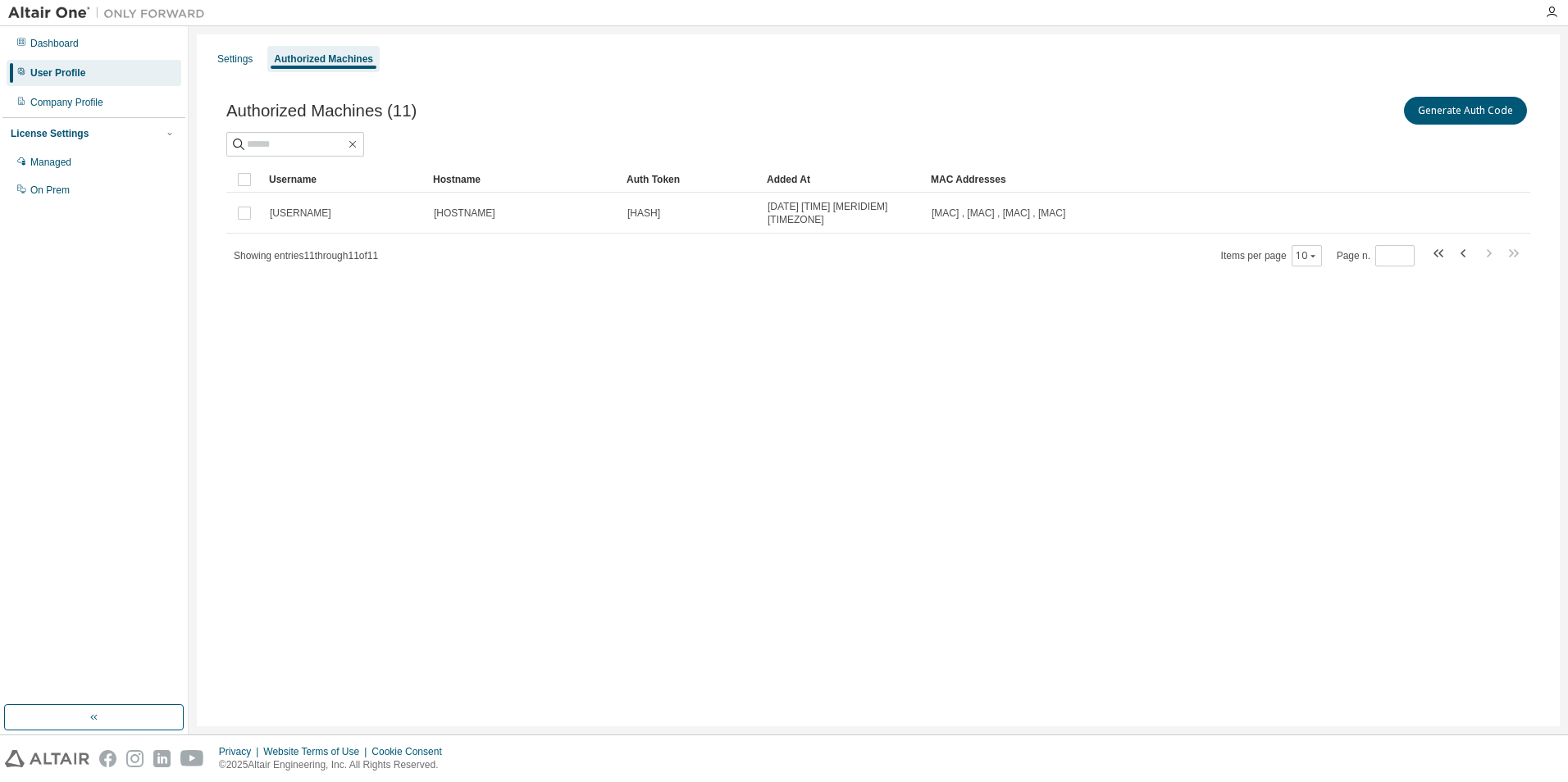 click on "Settings Authorized Machines Authorized Machines (11) Generate Auth Code Clear Load Save Save As Field Operator Value Select filter Select operand Add criteria Search Username Hostname Auth Token Added At MAC Addresses arturo.rodriguez LT-0053 b007...83af 2025-08-07 09:57:17 AM UTC 00:15:5D:A0:01:00 , 38:00:25:4E:8F:AE , 38:00:25:4E:8F:B2 , 48:2A:E3:3E:F7:B4 Showing entries  11  through  11  of  11 Items per page 10 Page n. *" at bounding box center [878, 380] 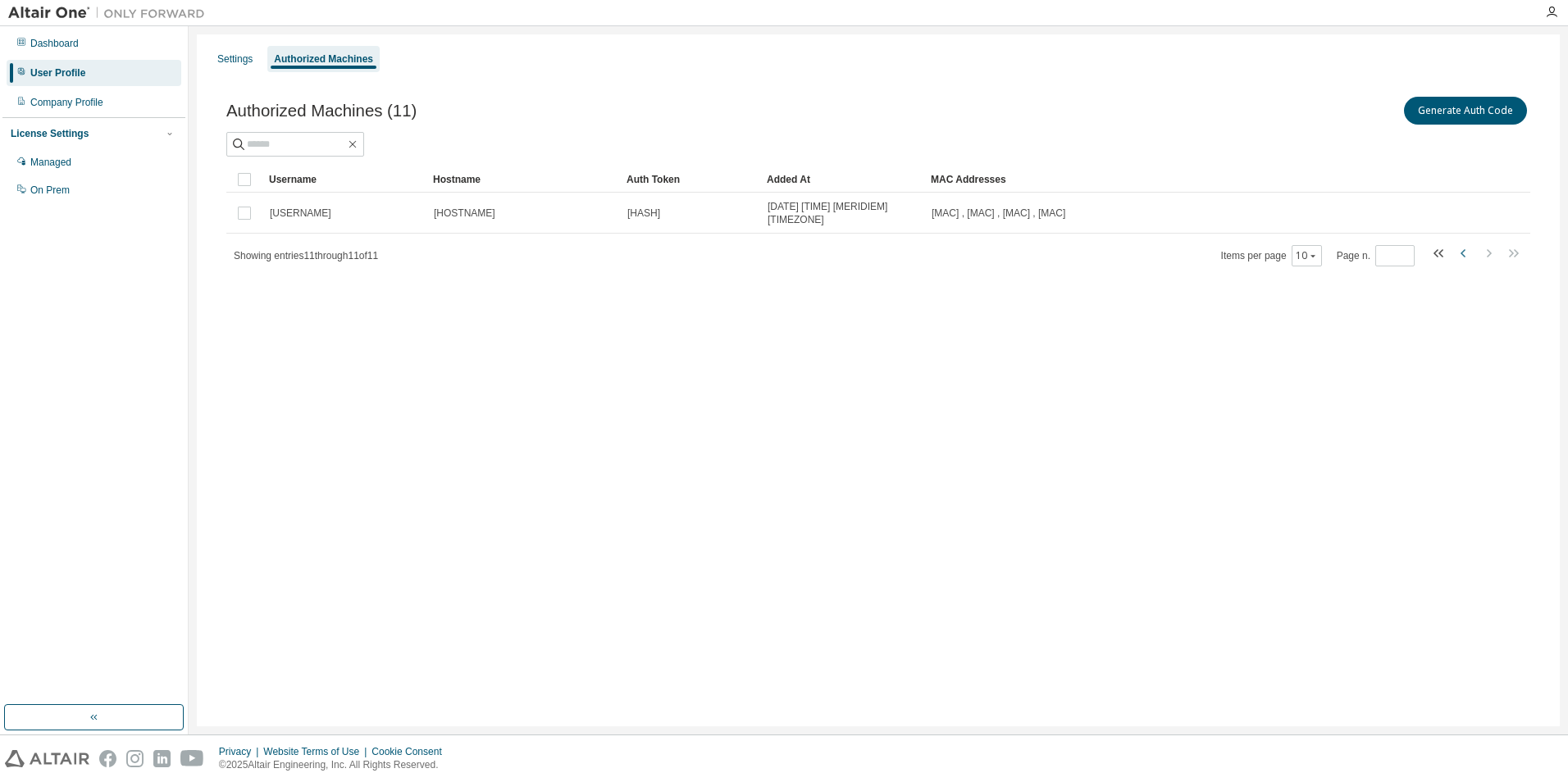 click 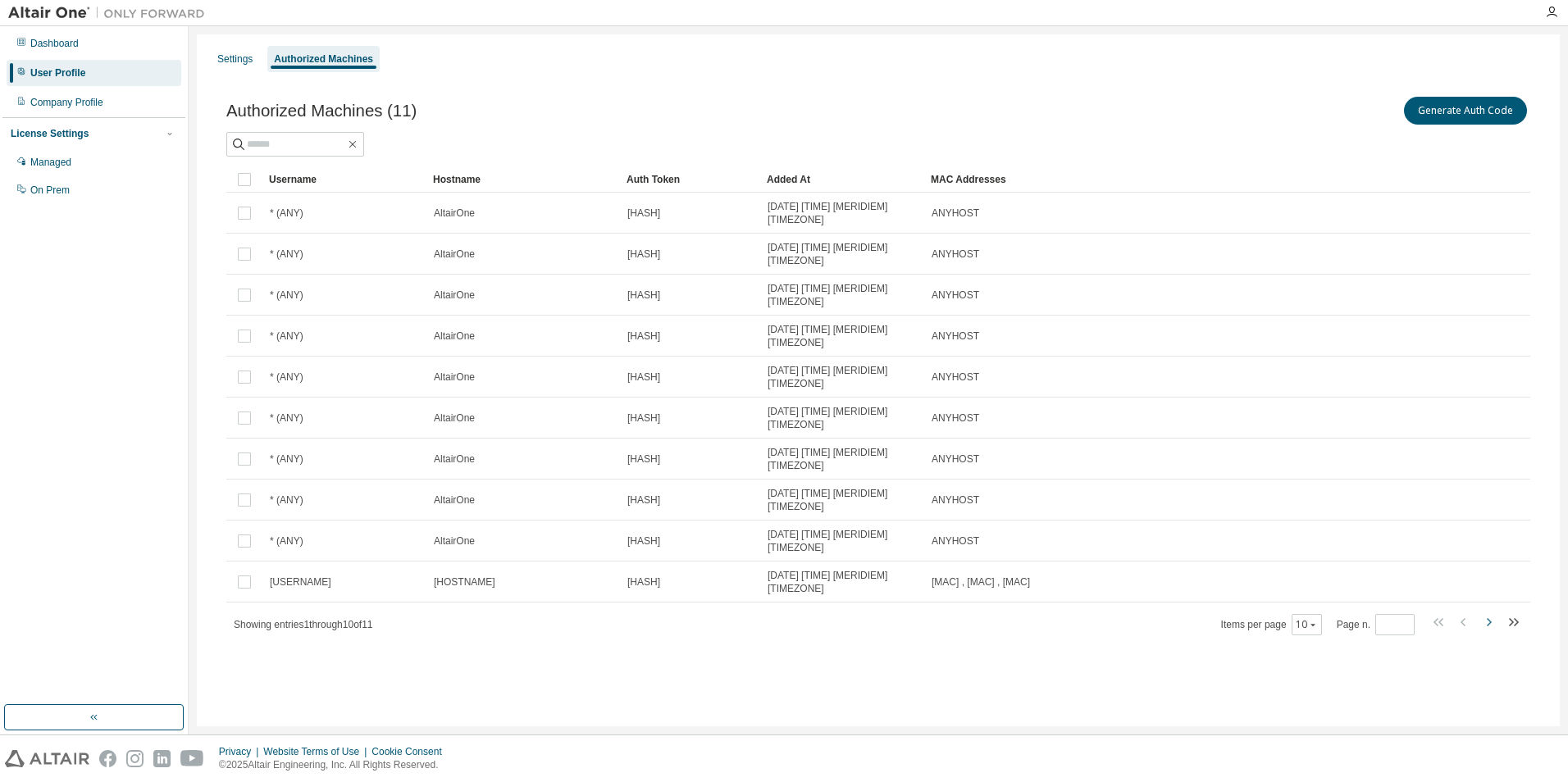 click 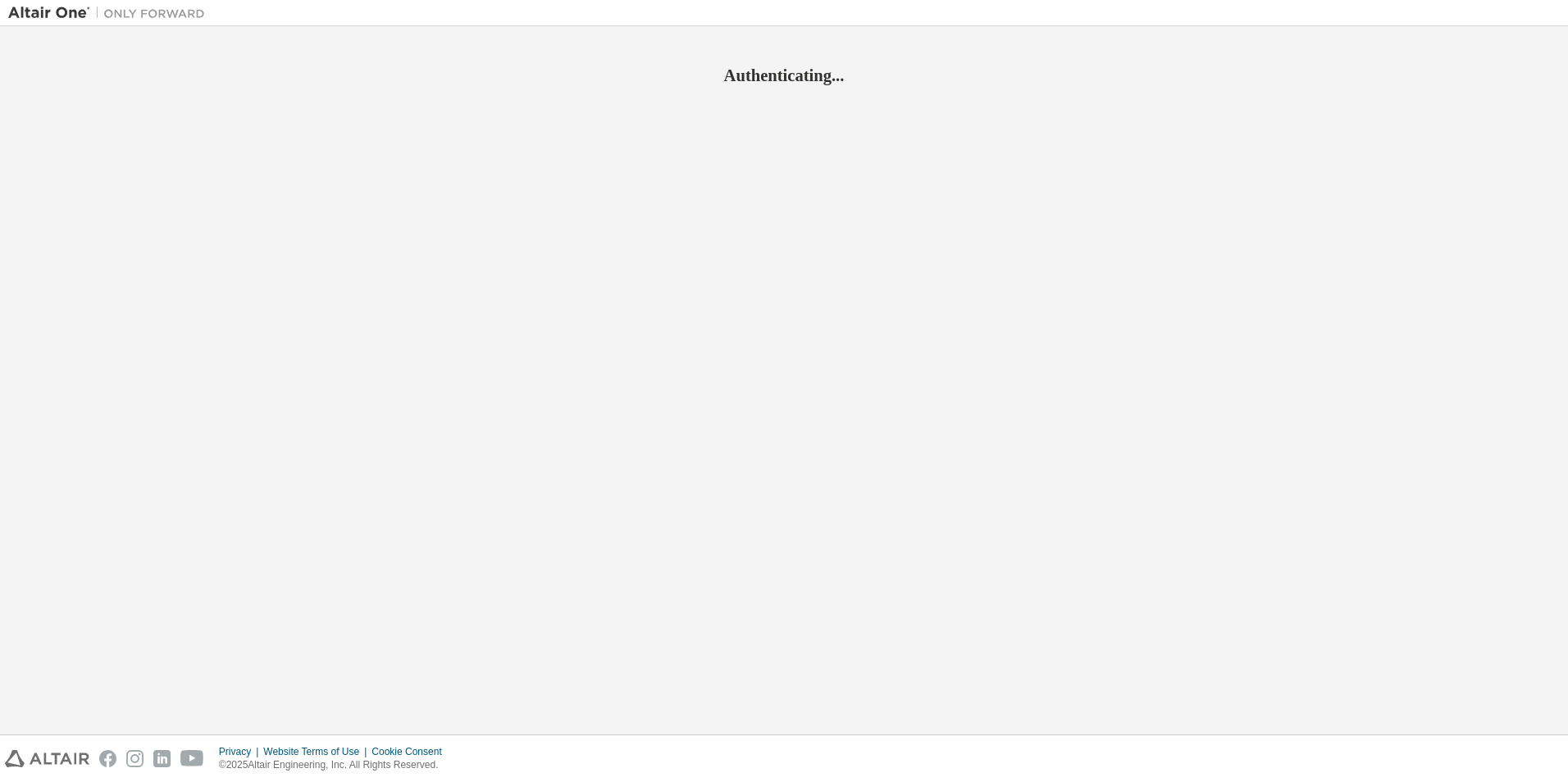 scroll, scrollTop: 0, scrollLeft: 0, axis: both 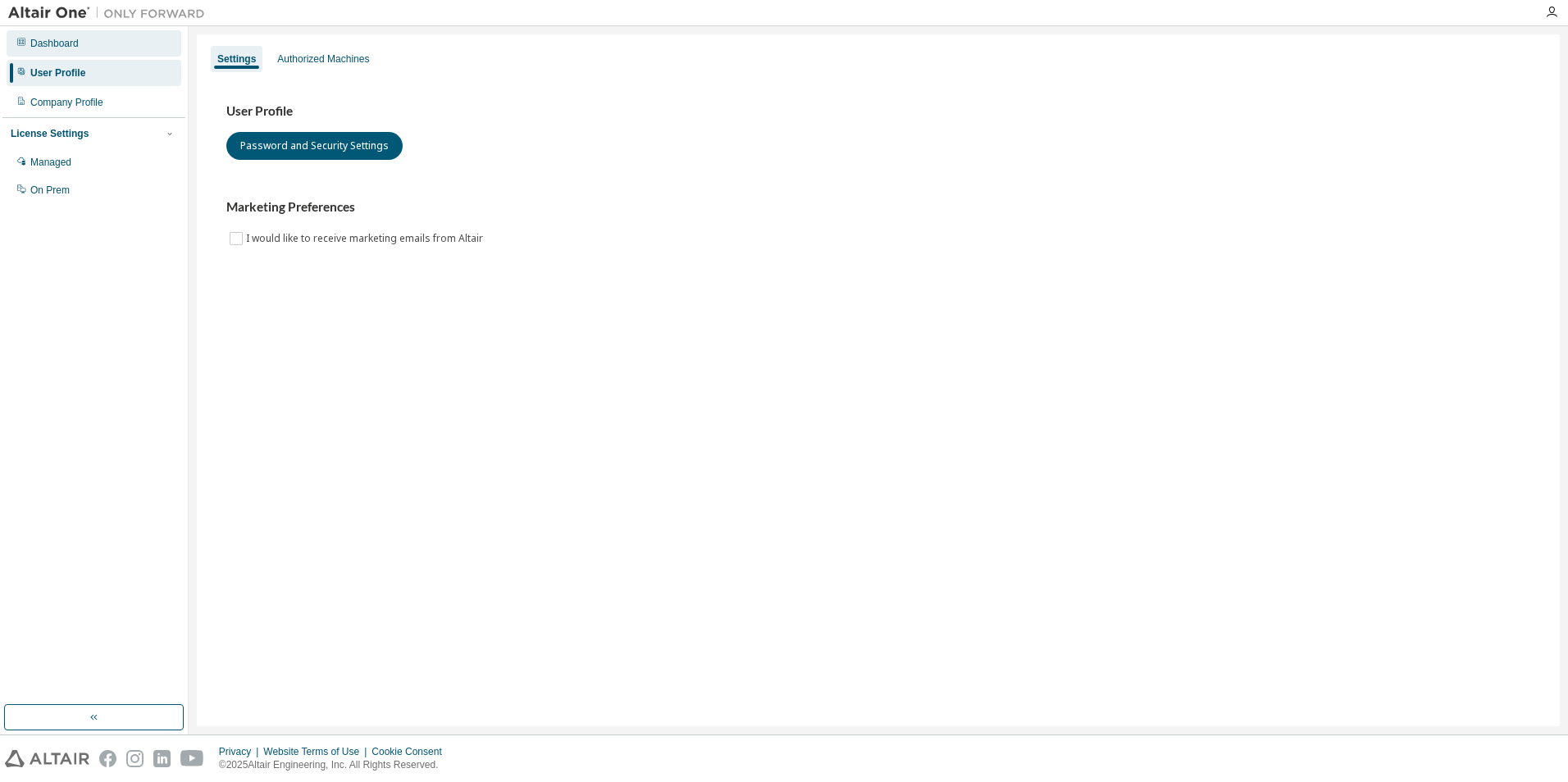 click on "Dashboard" at bounding box center [93, 43] 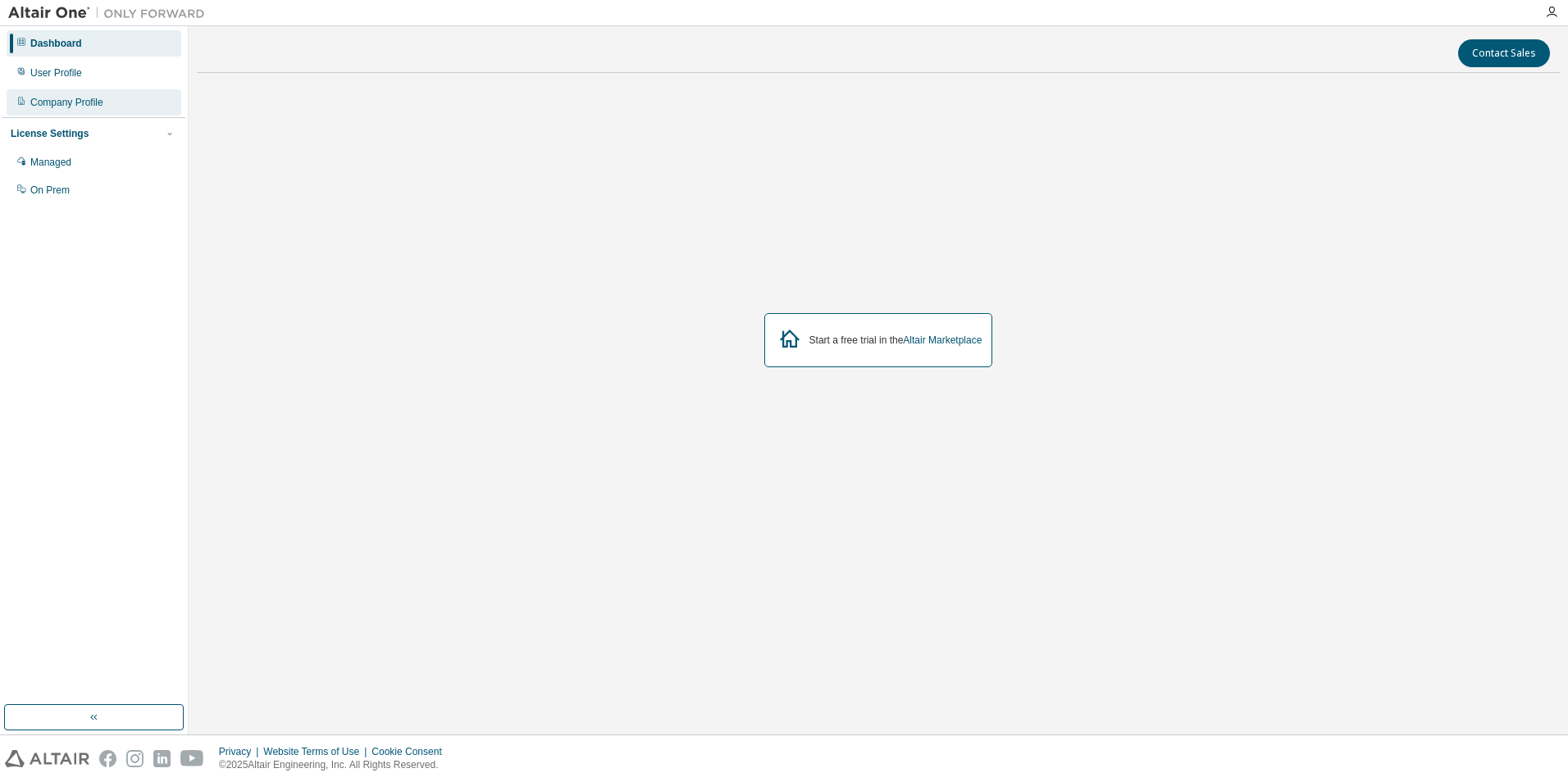 click on "Company Profile" at bounding box center [93, 102] 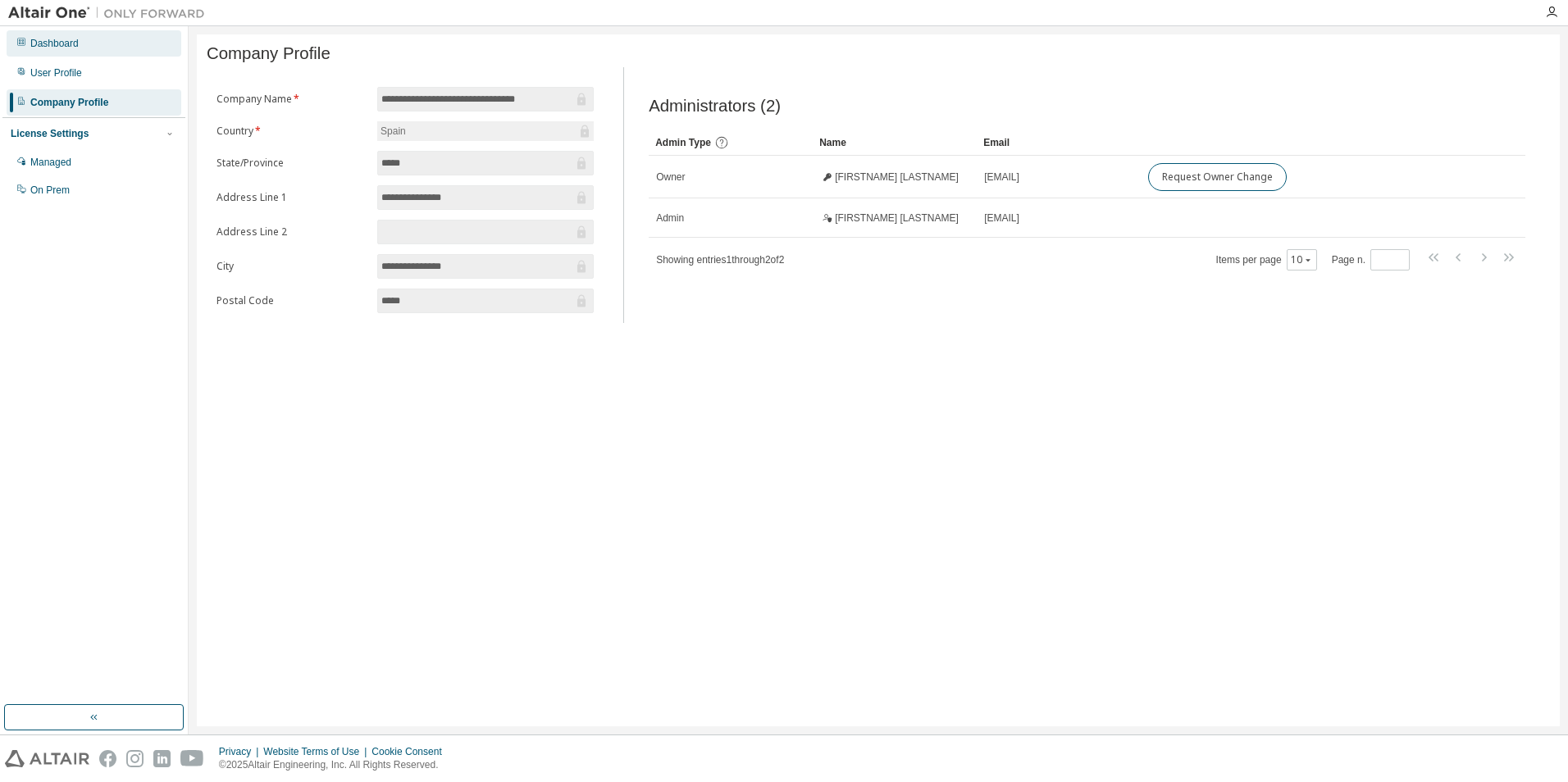 click on "Dashboard" at bounding box center (93, 43) 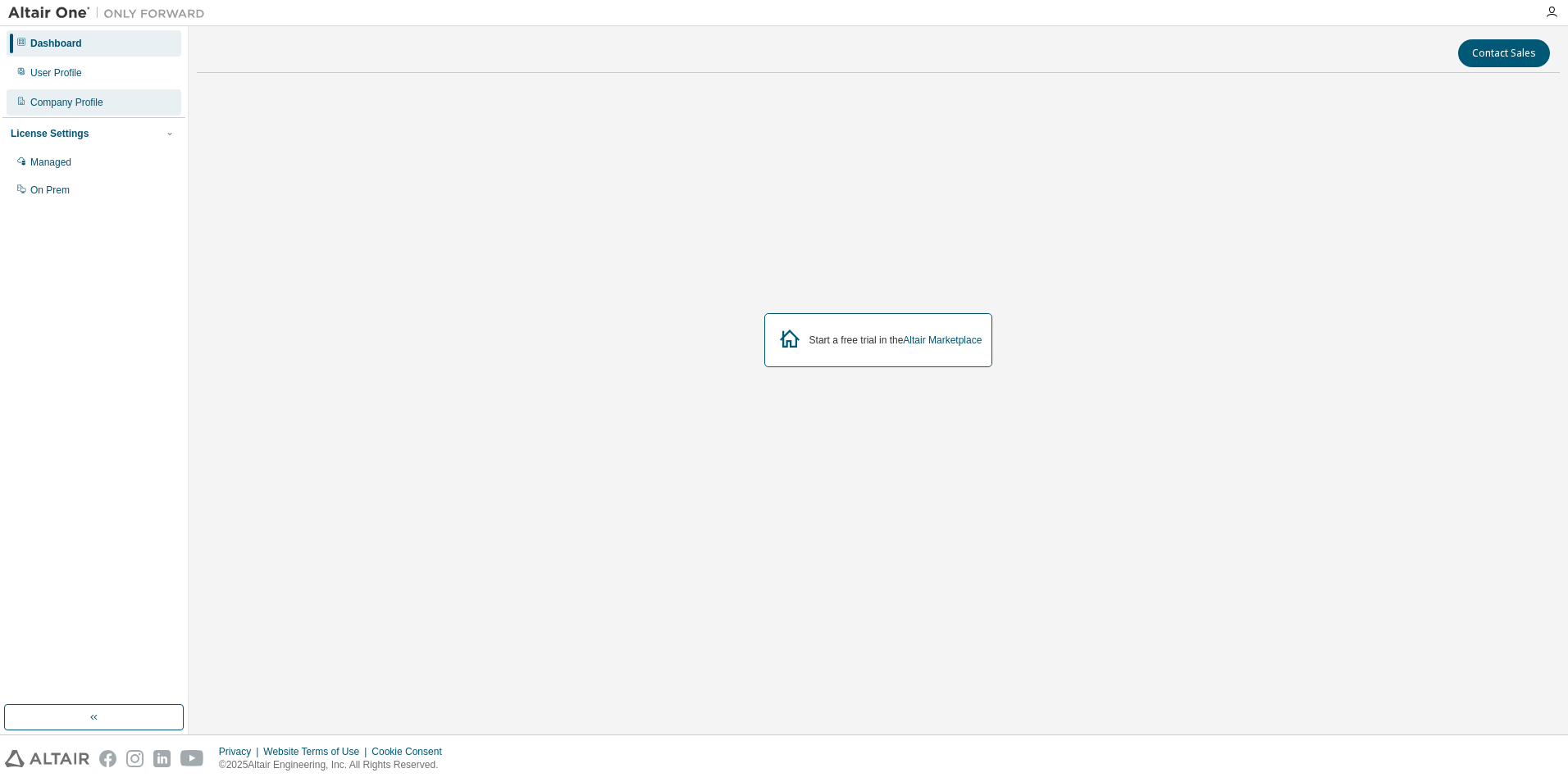 click on "Company Profile" at bounding box center [66, 102] 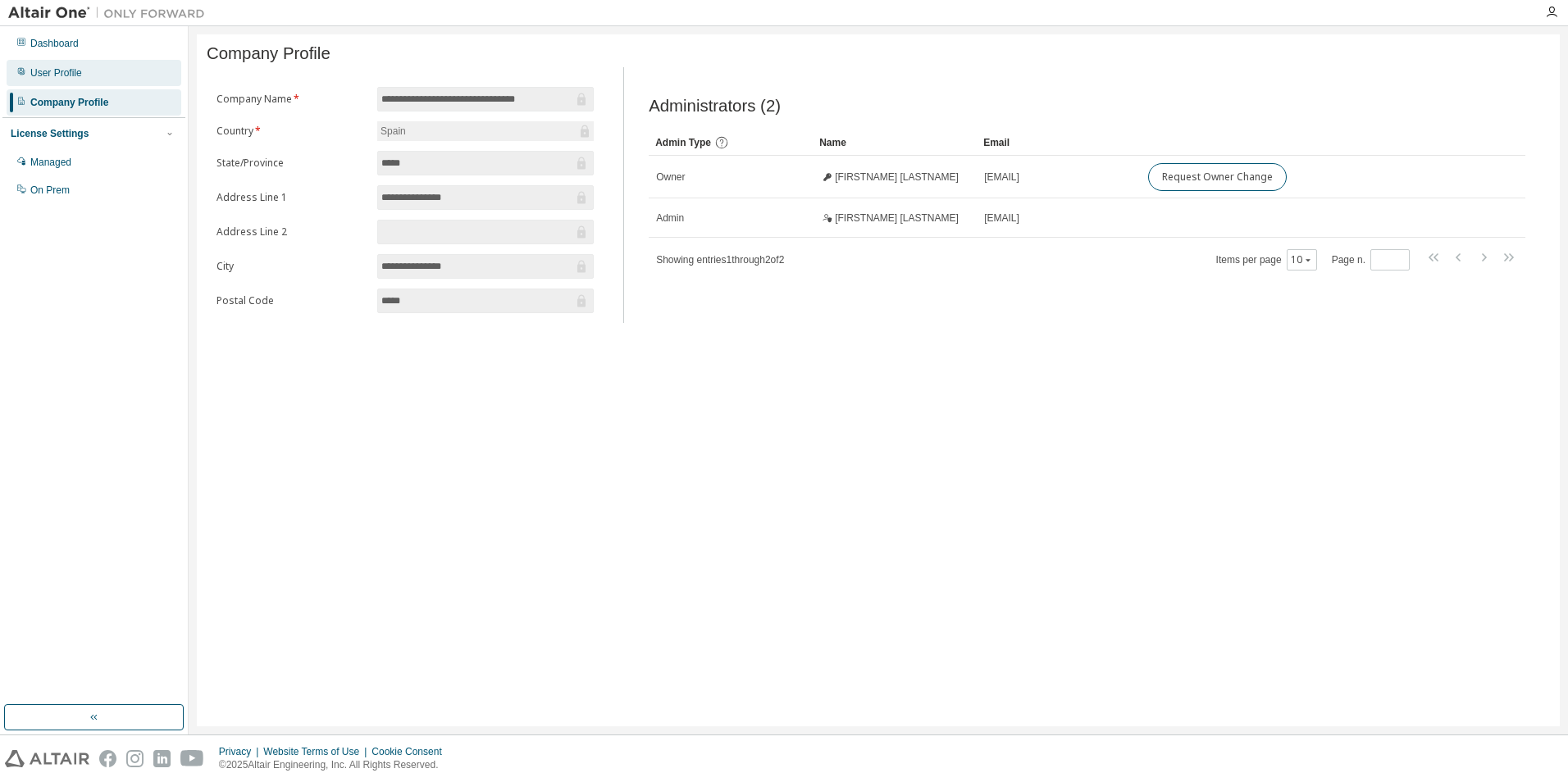 click on "User Profile" at bounding box center [93, 73] 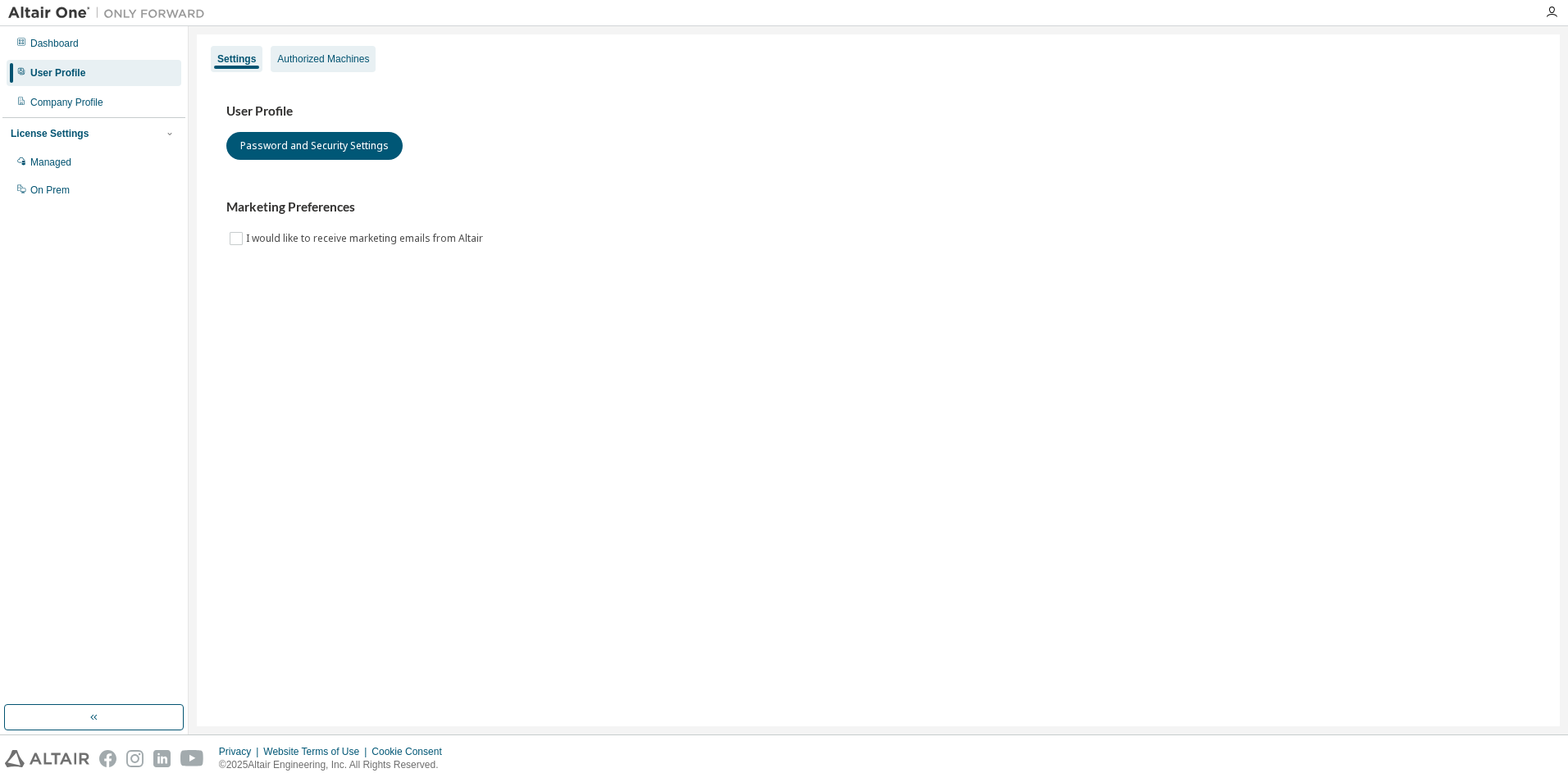 click on "Authorized Machines" at bounding box center [323, 59] 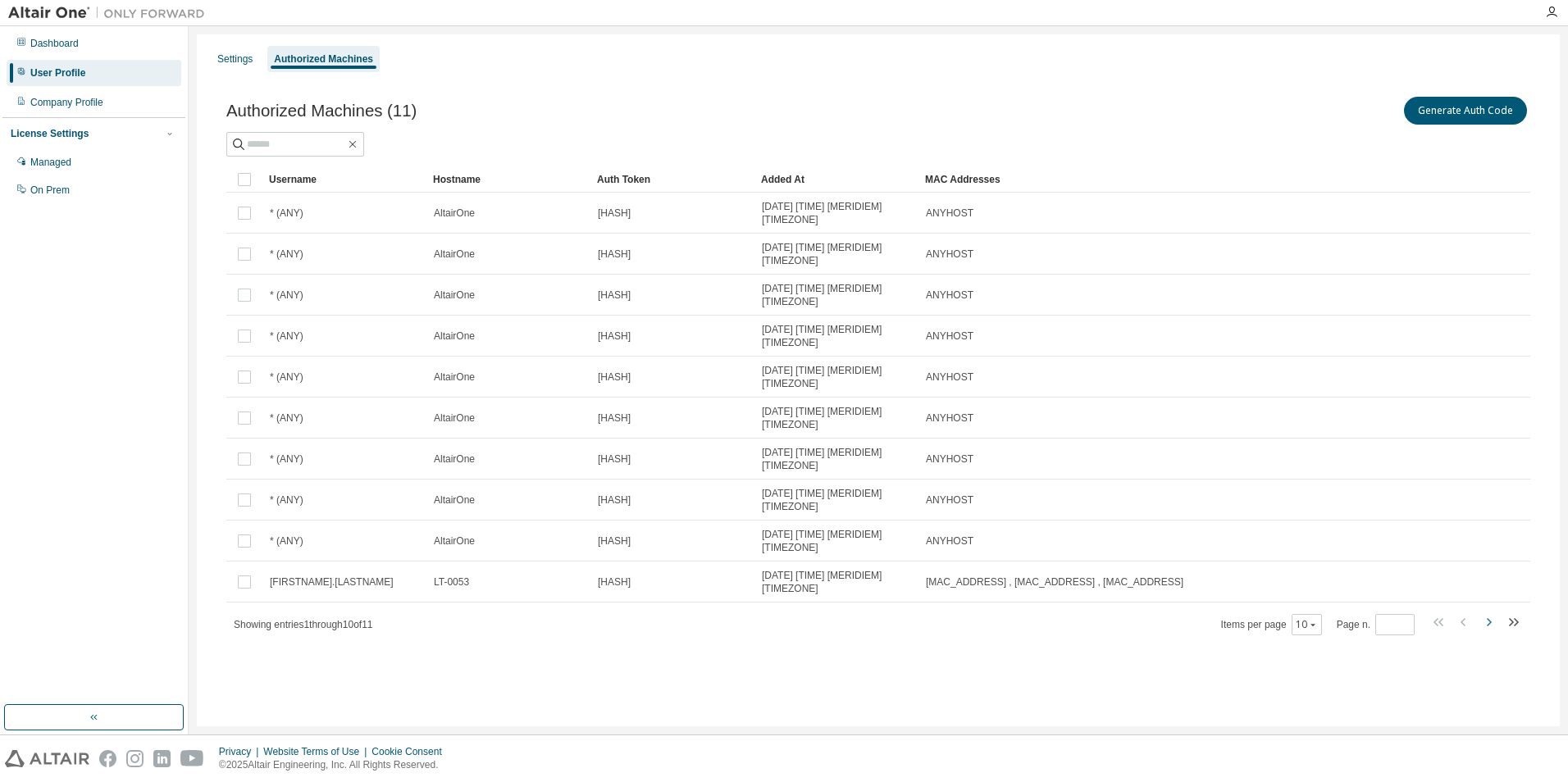 click 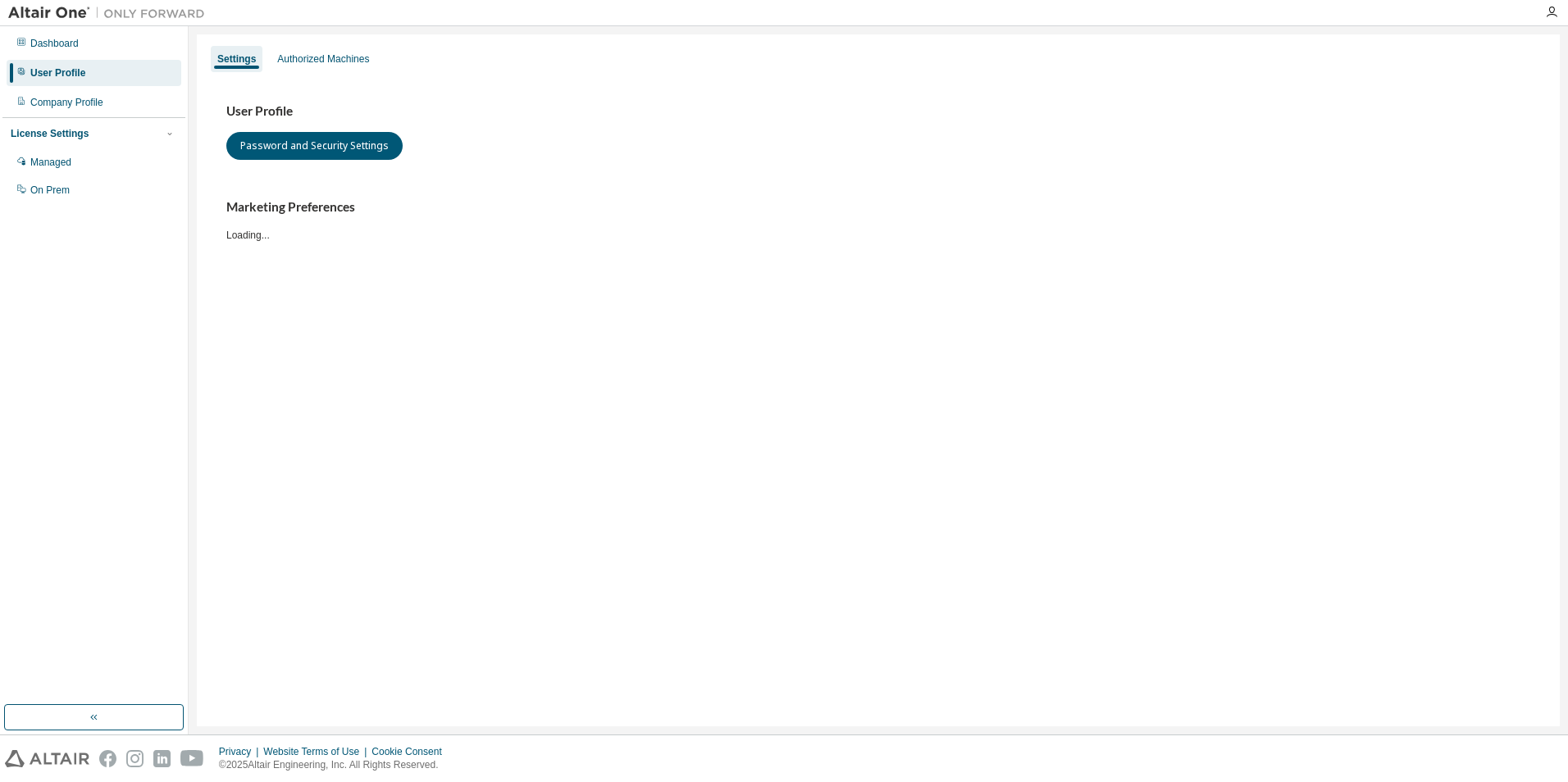 scroll, scrollTop: 0, scrollLeft: 0, axis: both 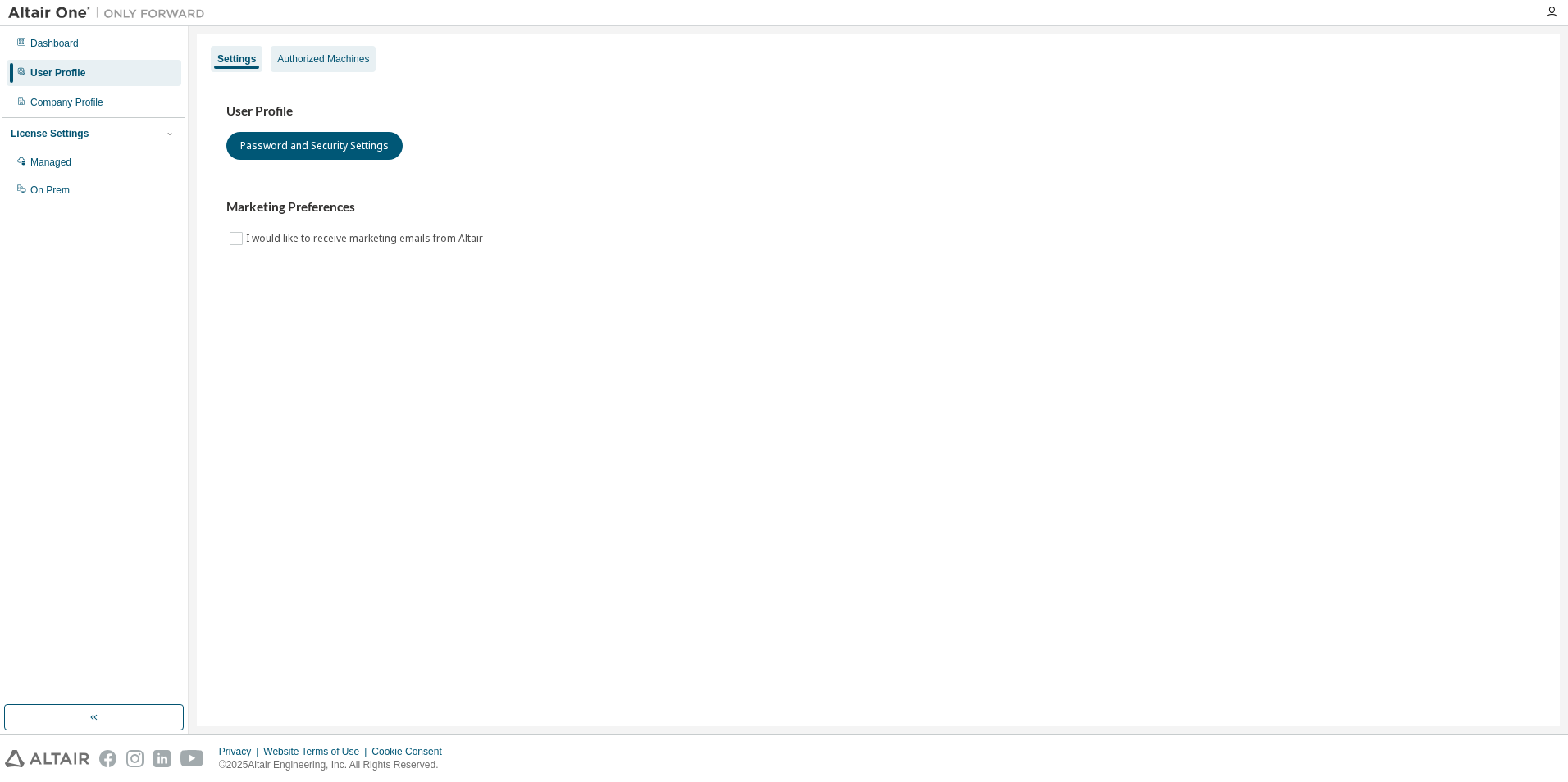 click on "Authorized Machines" at bounding box center [323, 59] 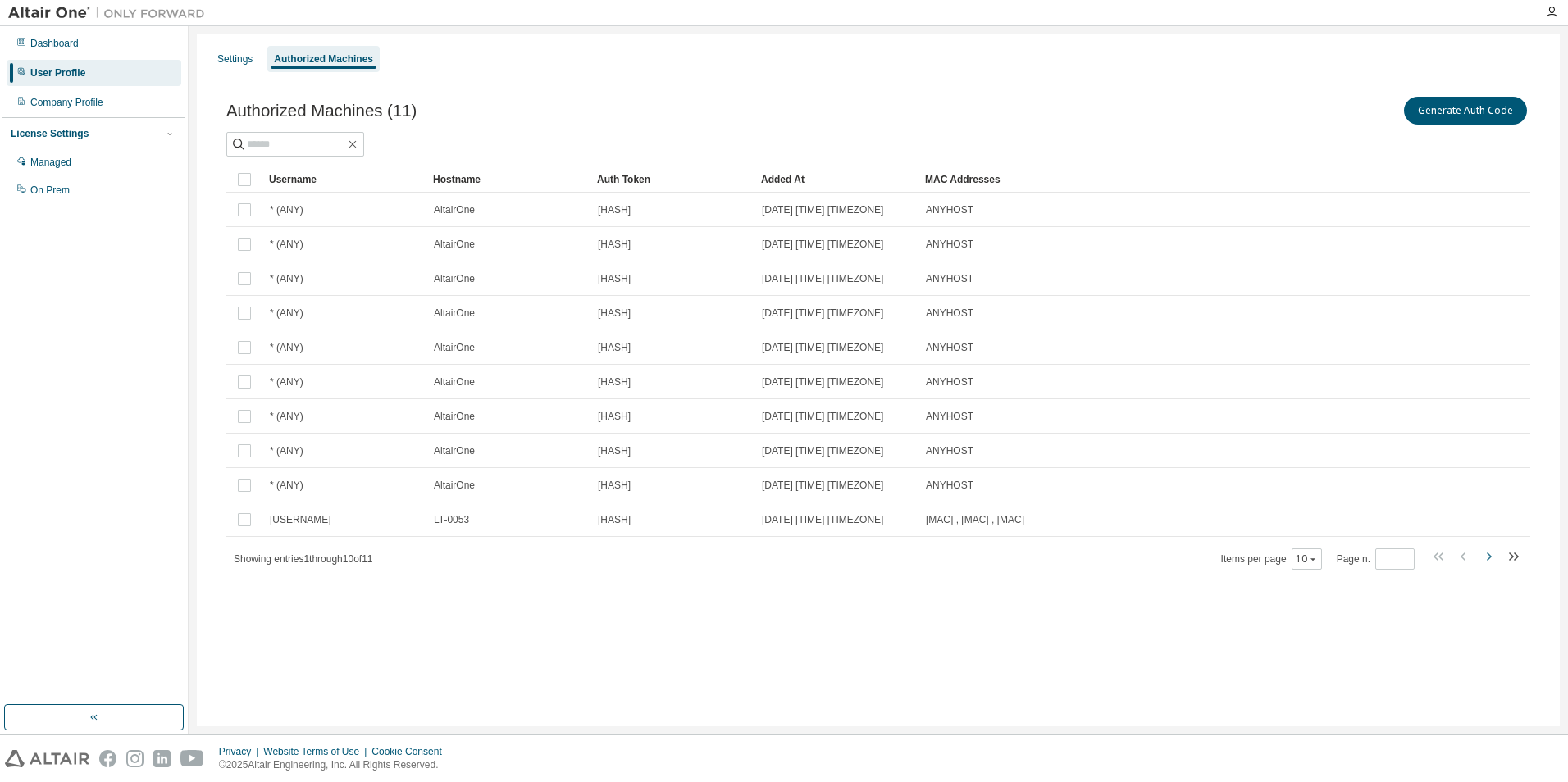 click 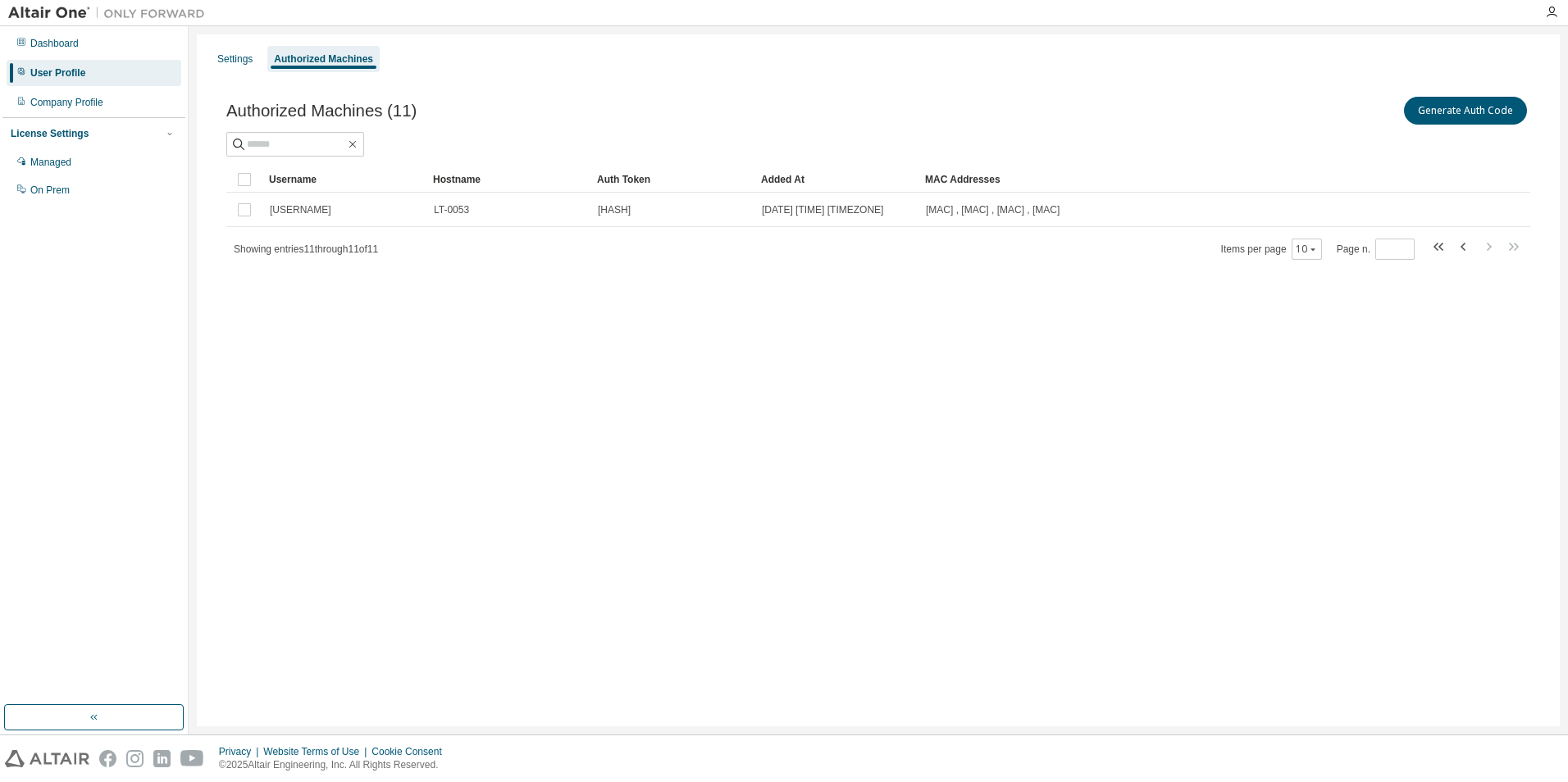 drag, startPoint x: 1152, startPoint y: 415, endPoint x: 1193, endPoint y: 411, distance: 41.19466 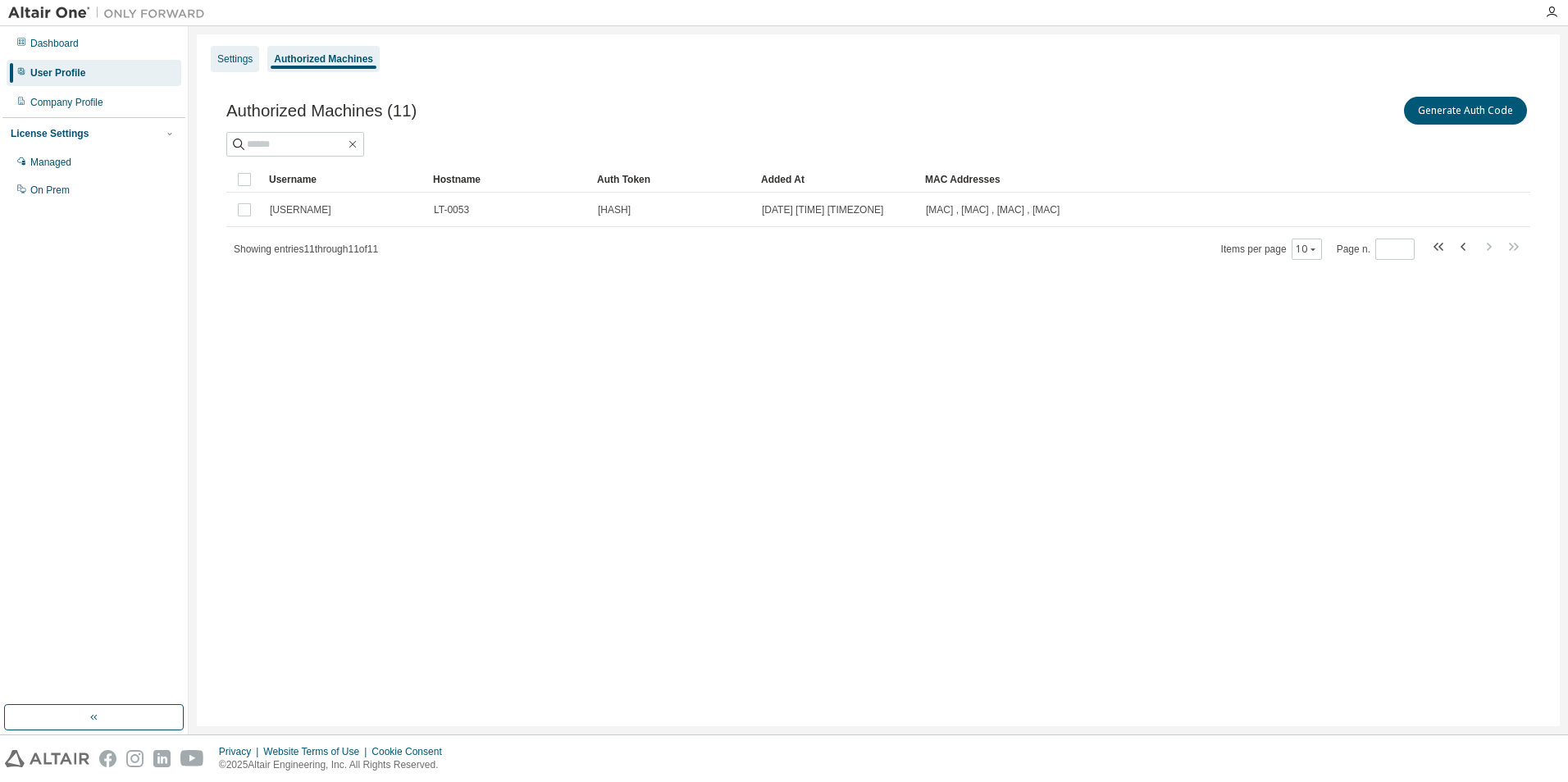 click on "Settings" at bounding box center (235, 59) 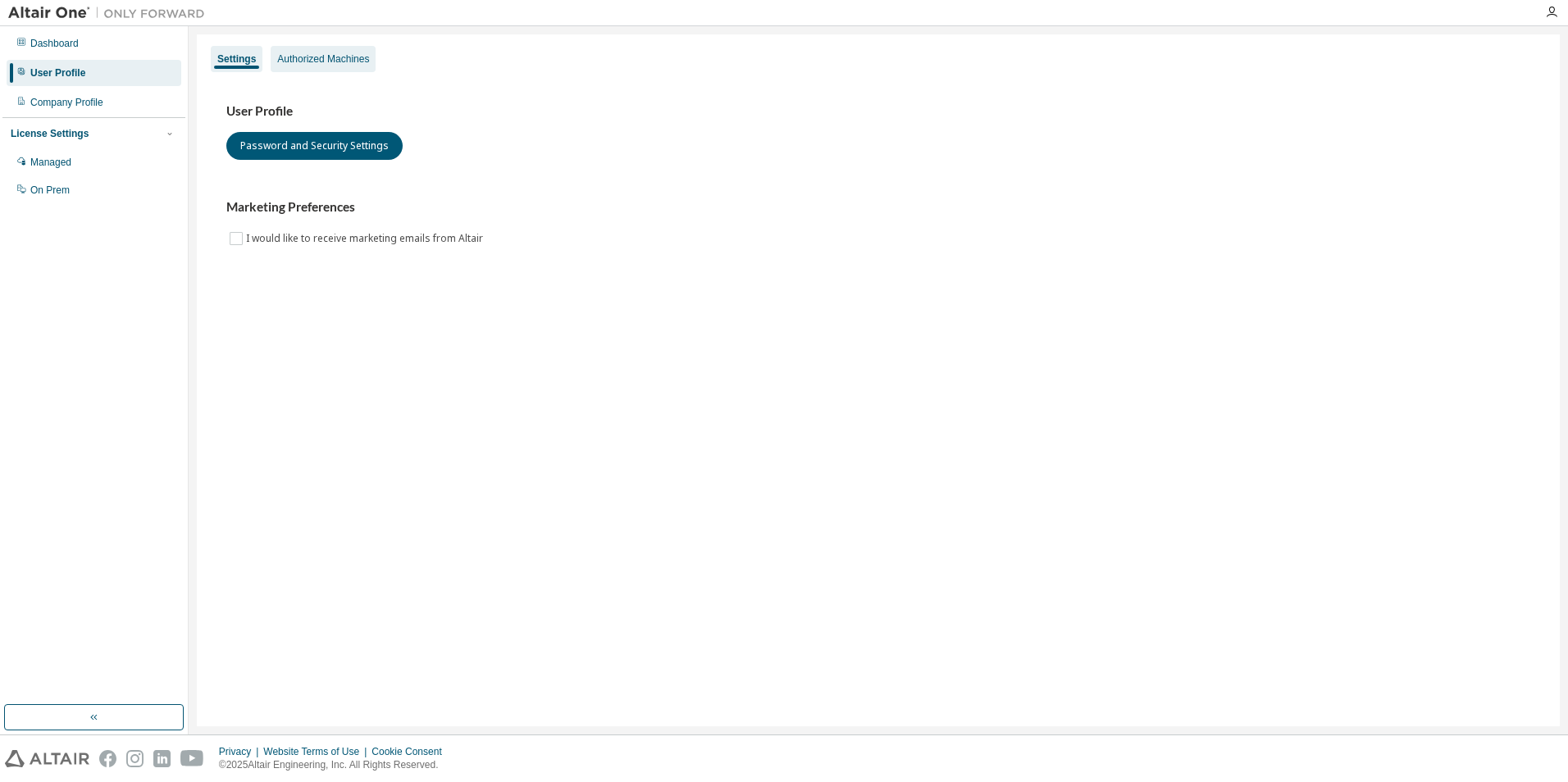 click on "Authorized Machines" at bounding box center (323, 59) 